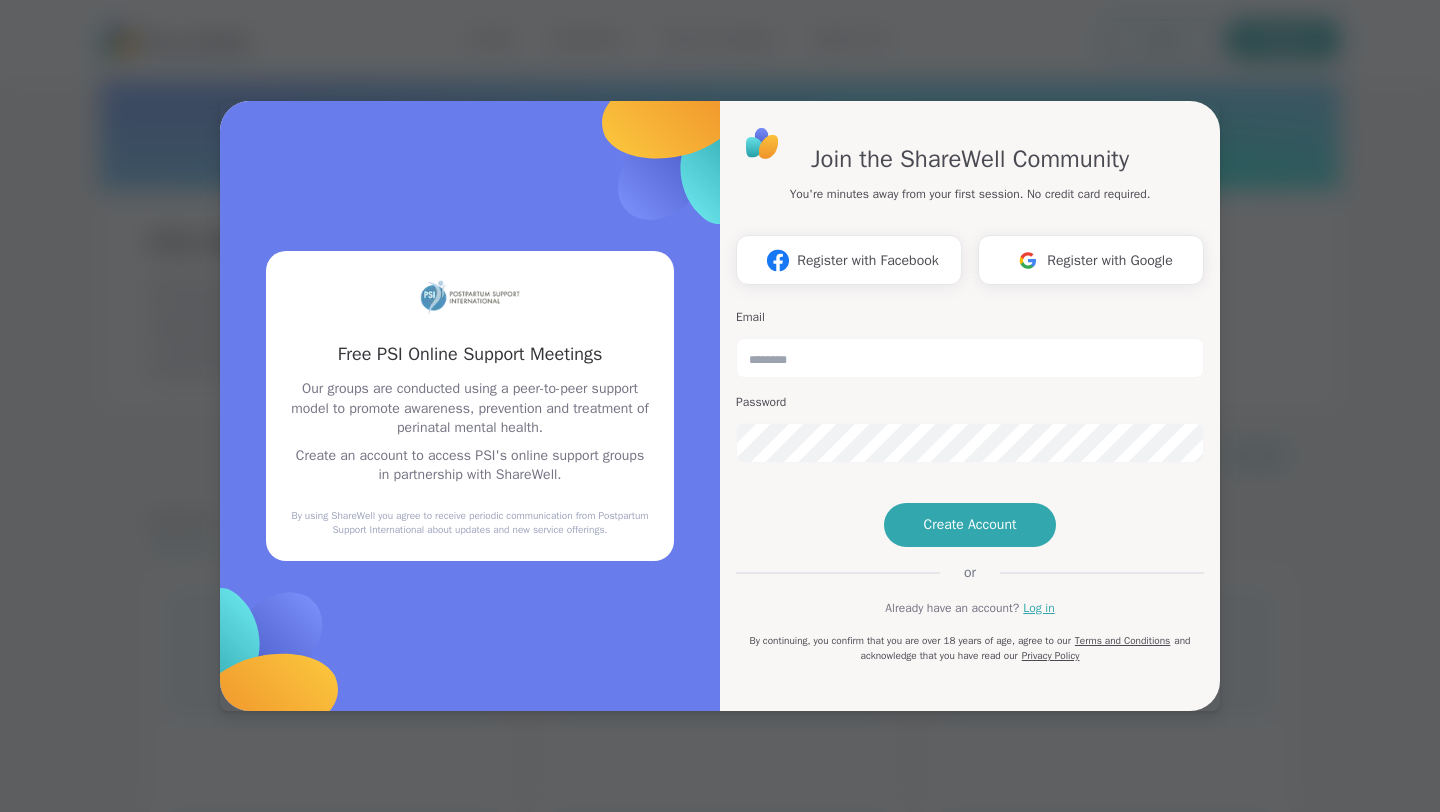scroll, scrollTop: 0, scrollLeft: 0, axis: both 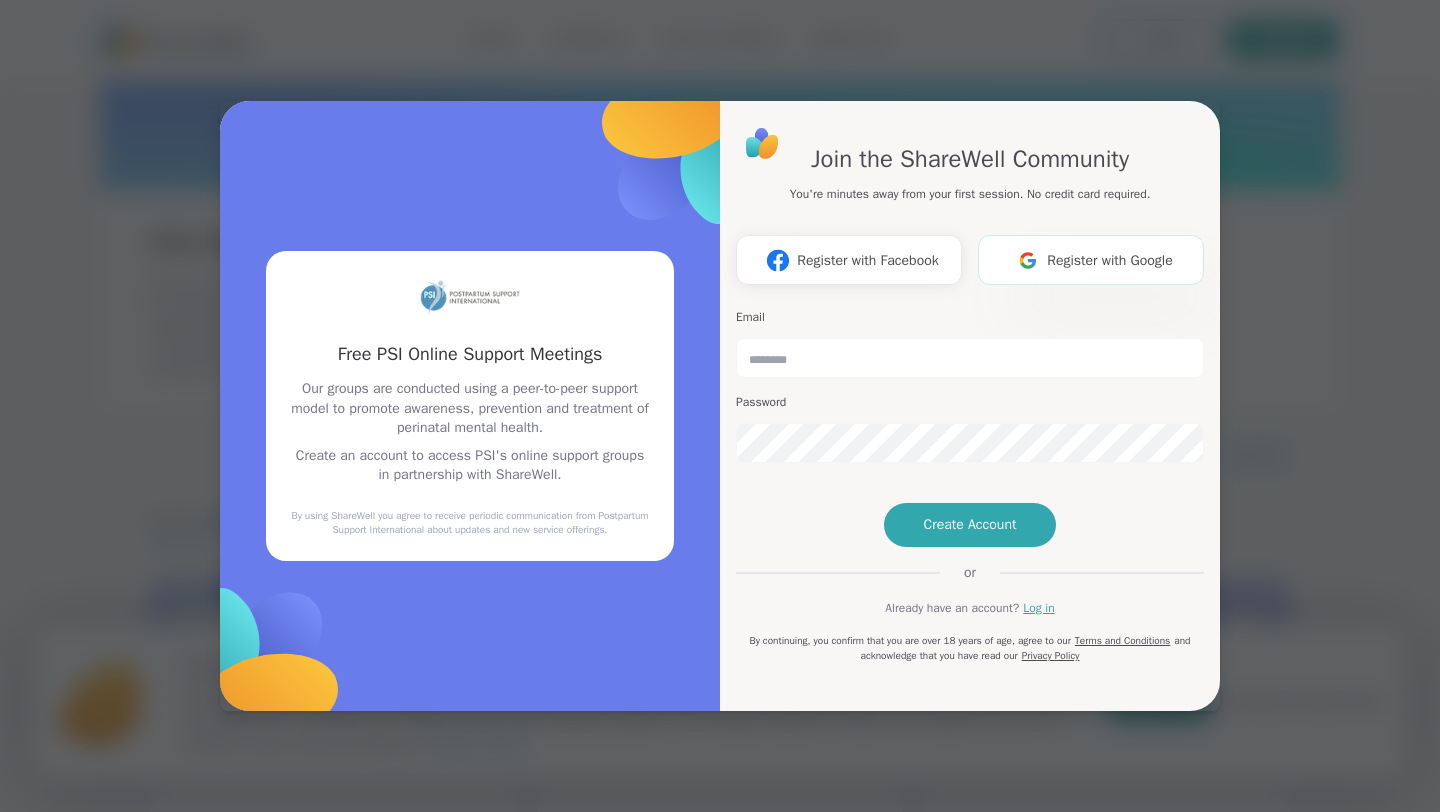 click on "Register with Google" at bounding box center [1091, 260] 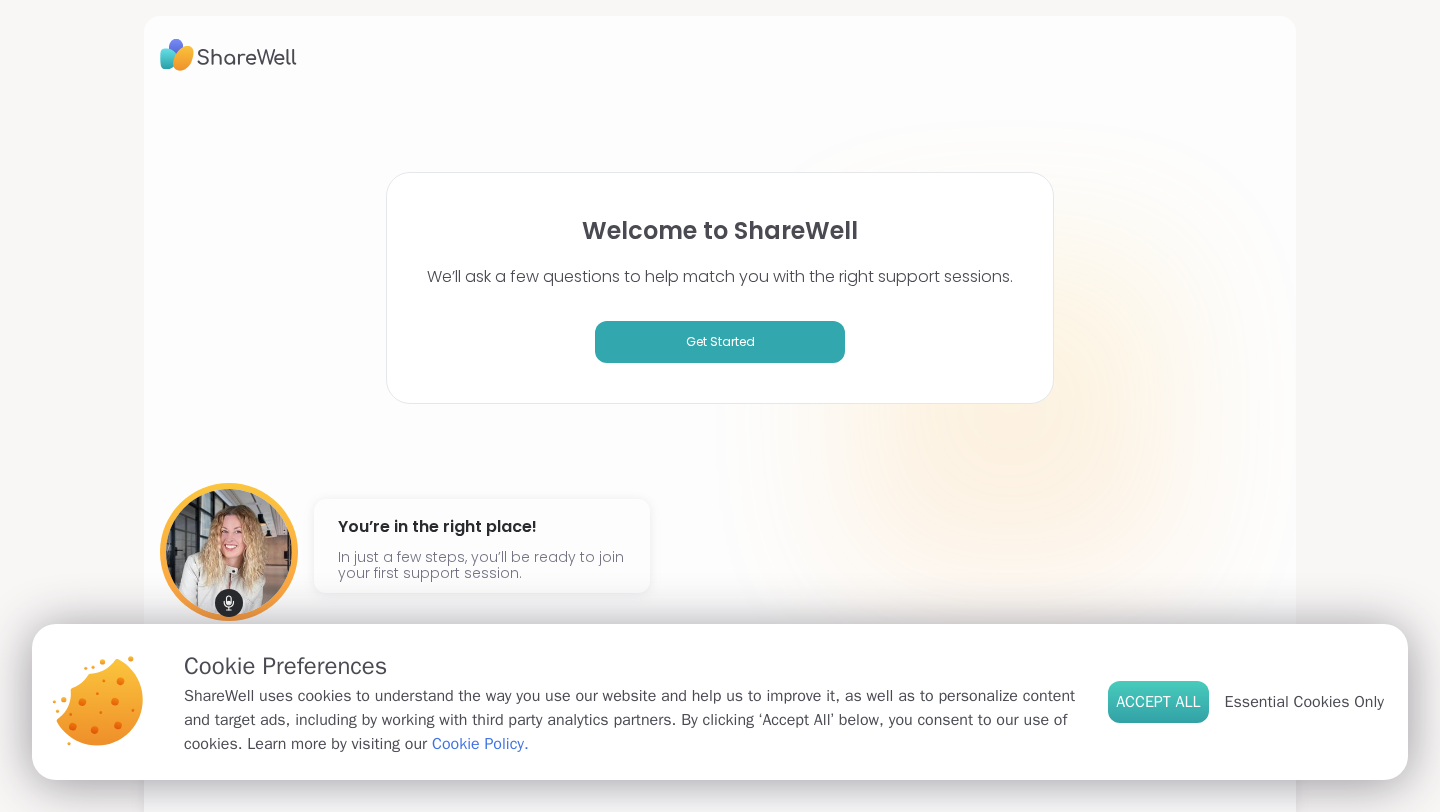 click on "Accept All" at bounding box center [1158, 702] 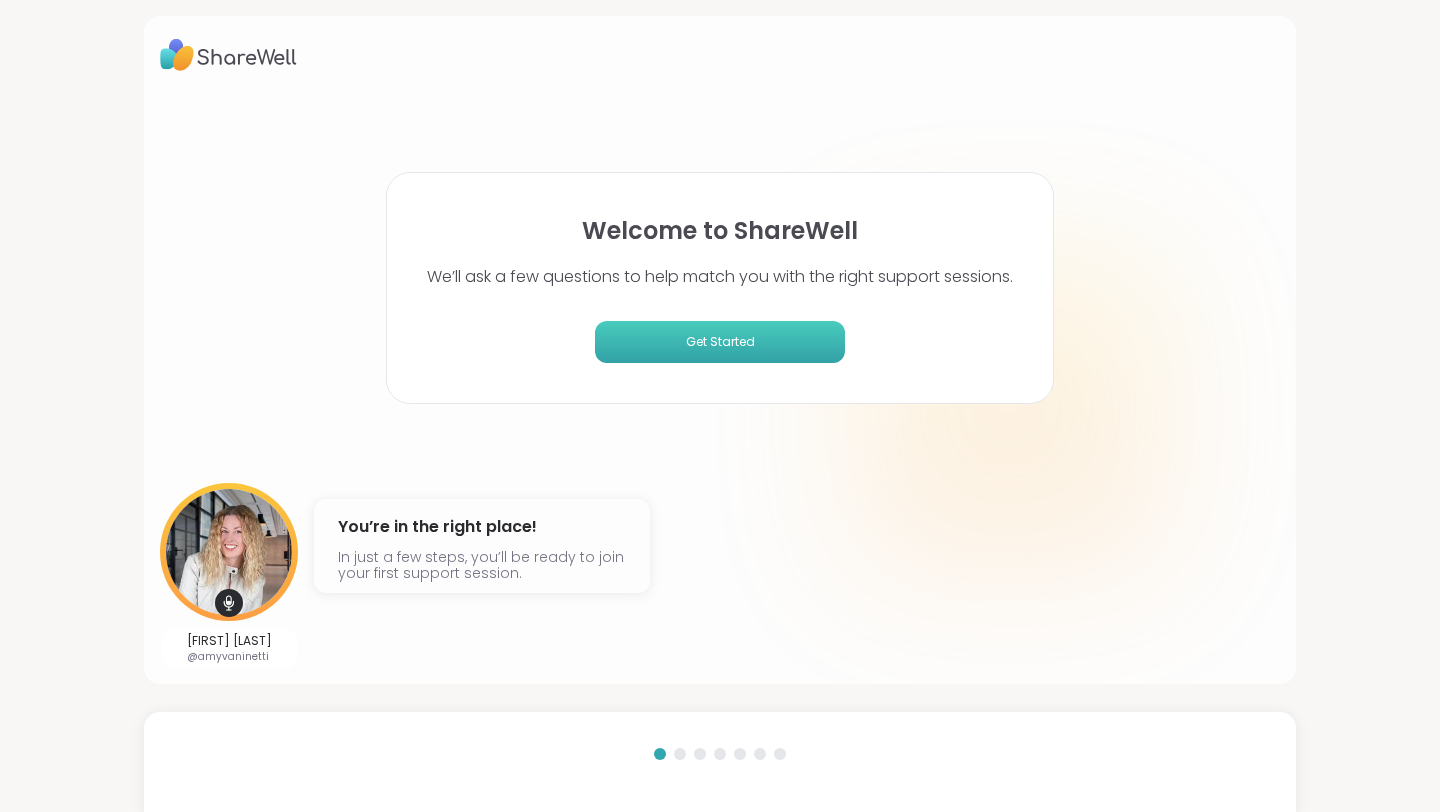 click on "Get Started" at bounding box center (720, 342) 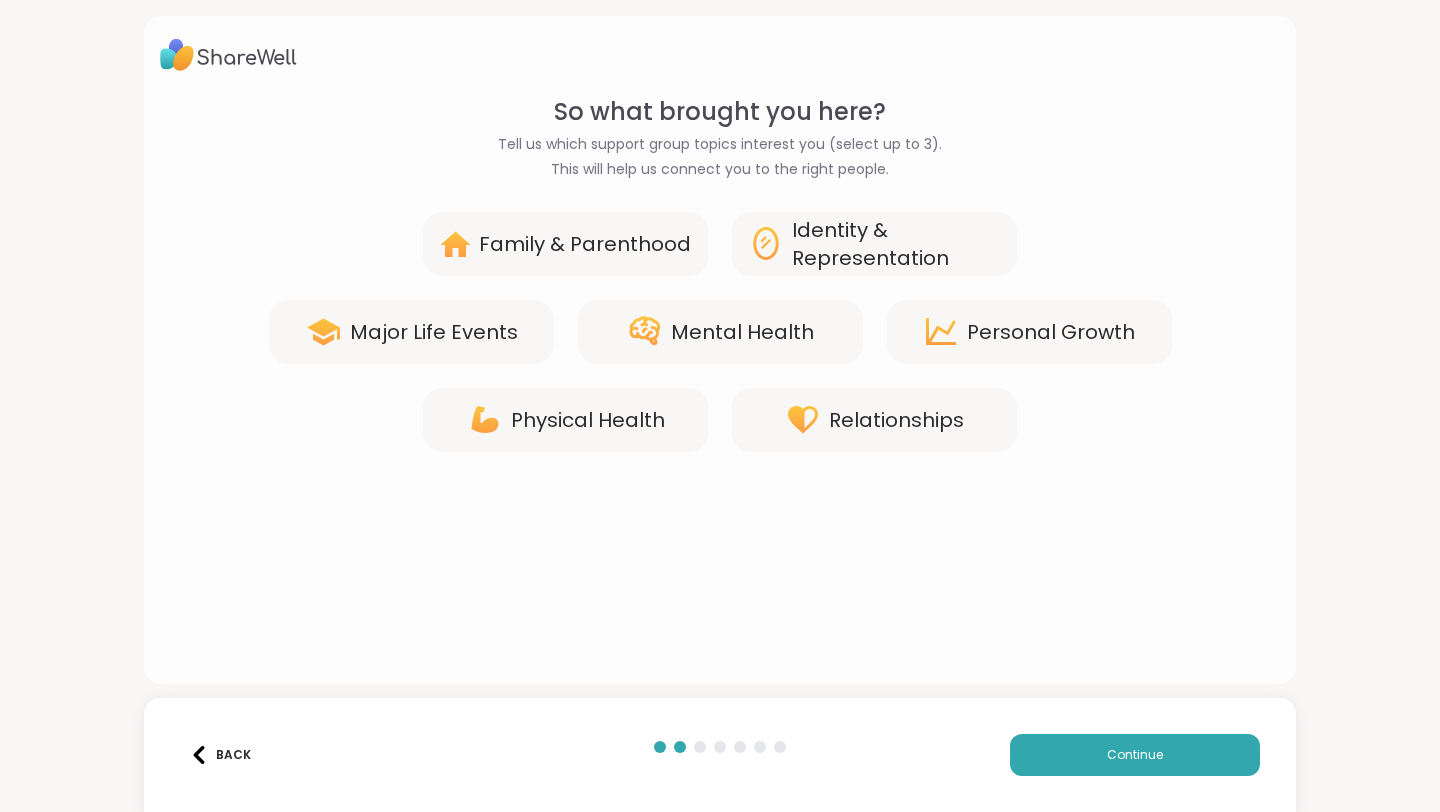 click on "Mental Health" at bounding box center [720, 332] 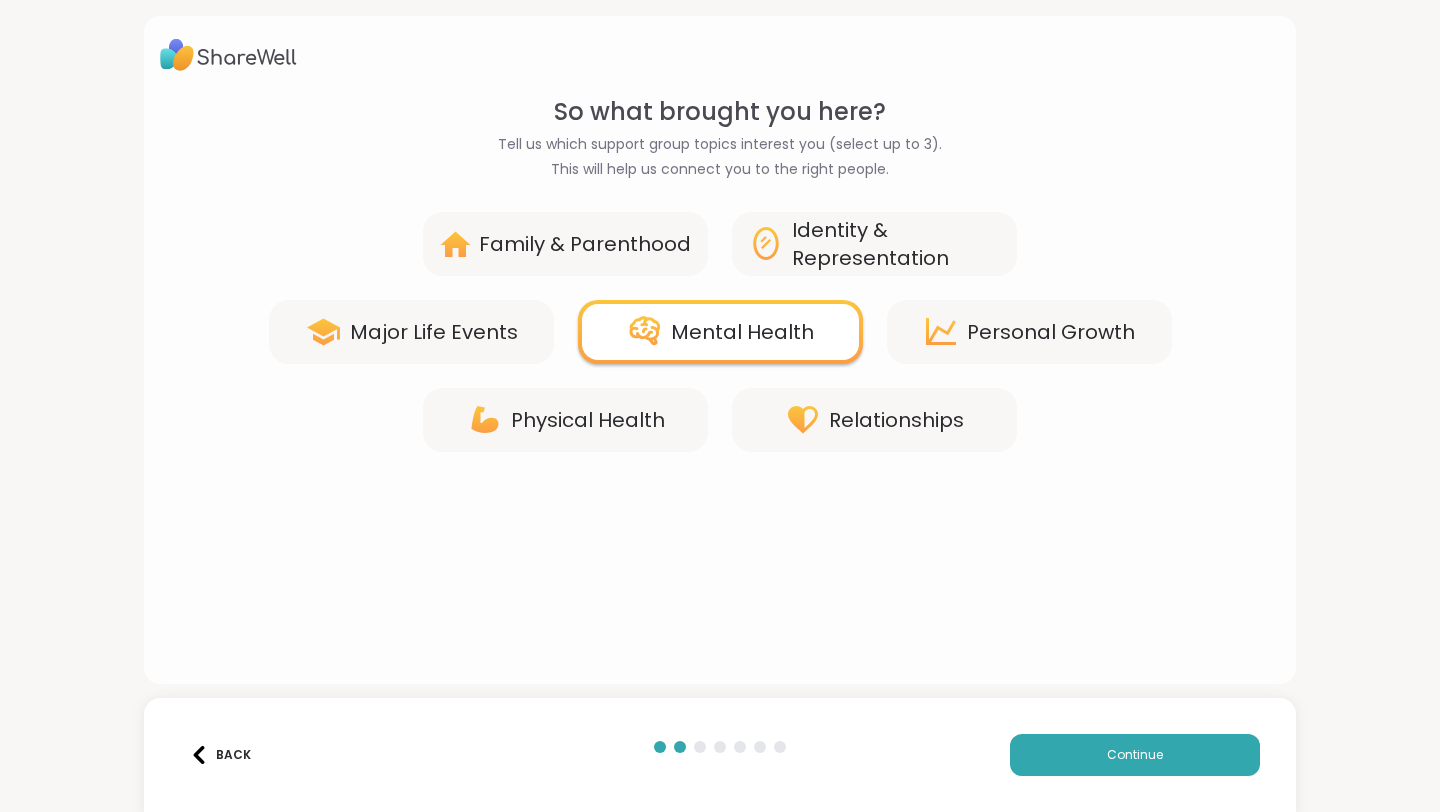 click on "Family & Parenthood" at bounding box center [565, 244] 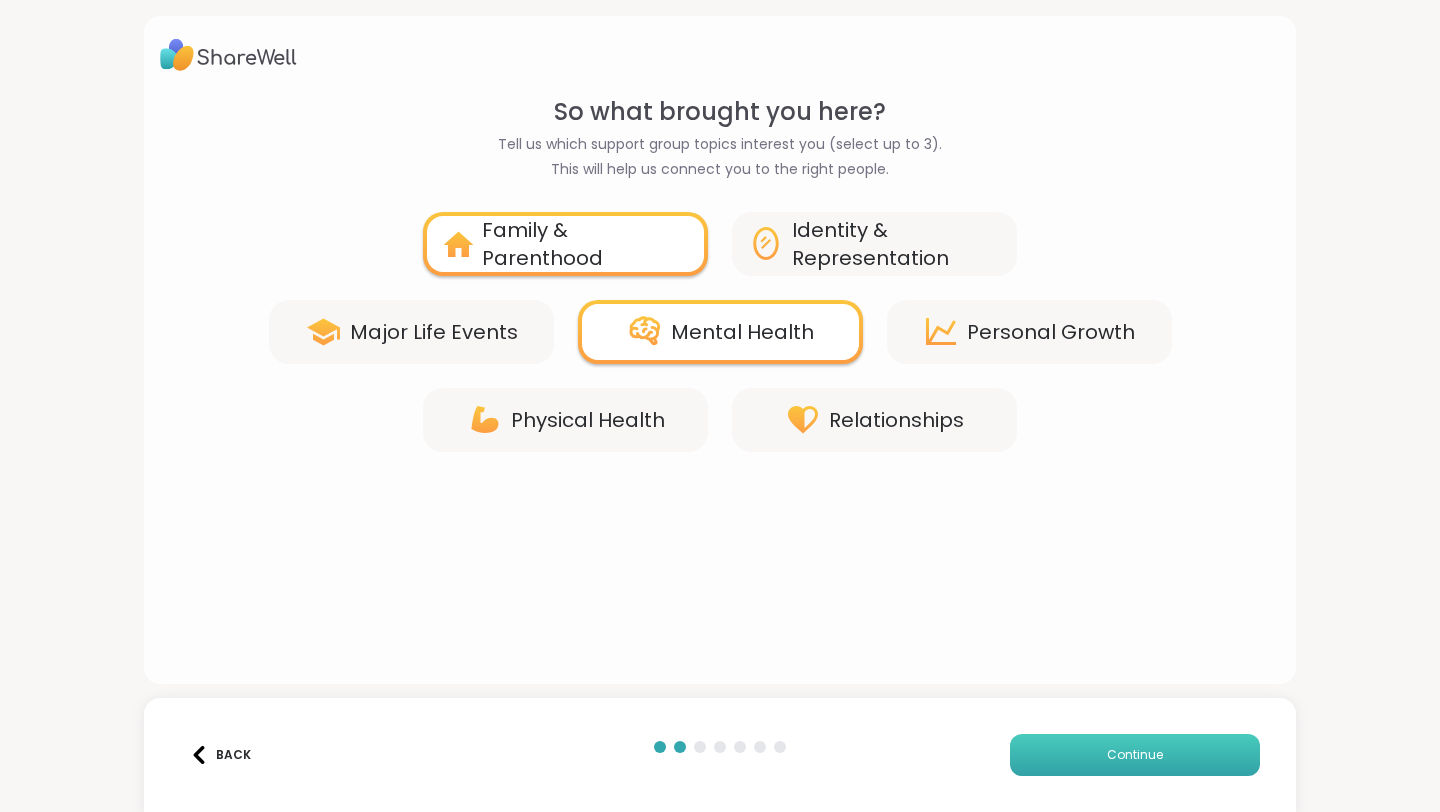 click on "Continue" at bounding box center [1135, 755] 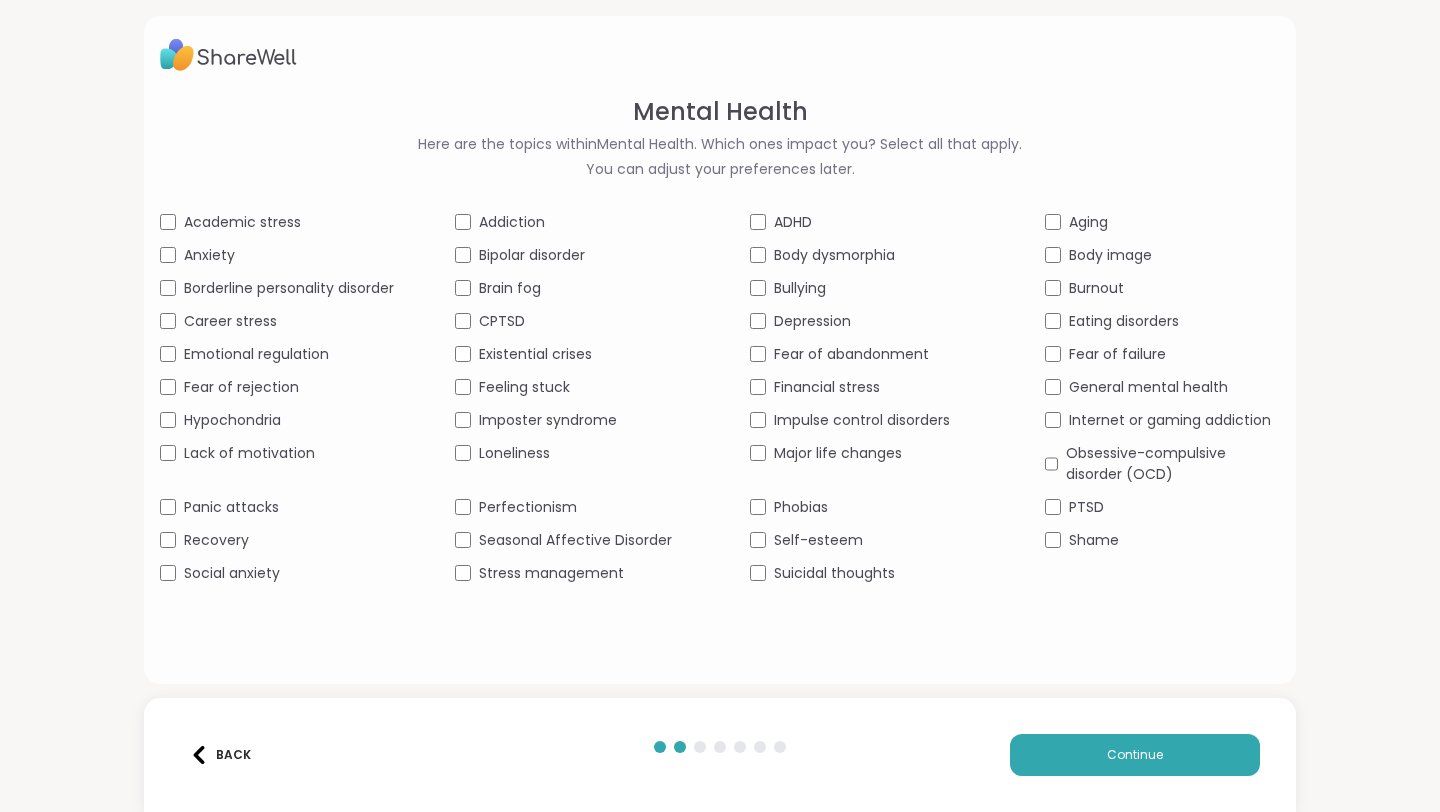 click on "Anxiety" at bounding box center [277, 255] 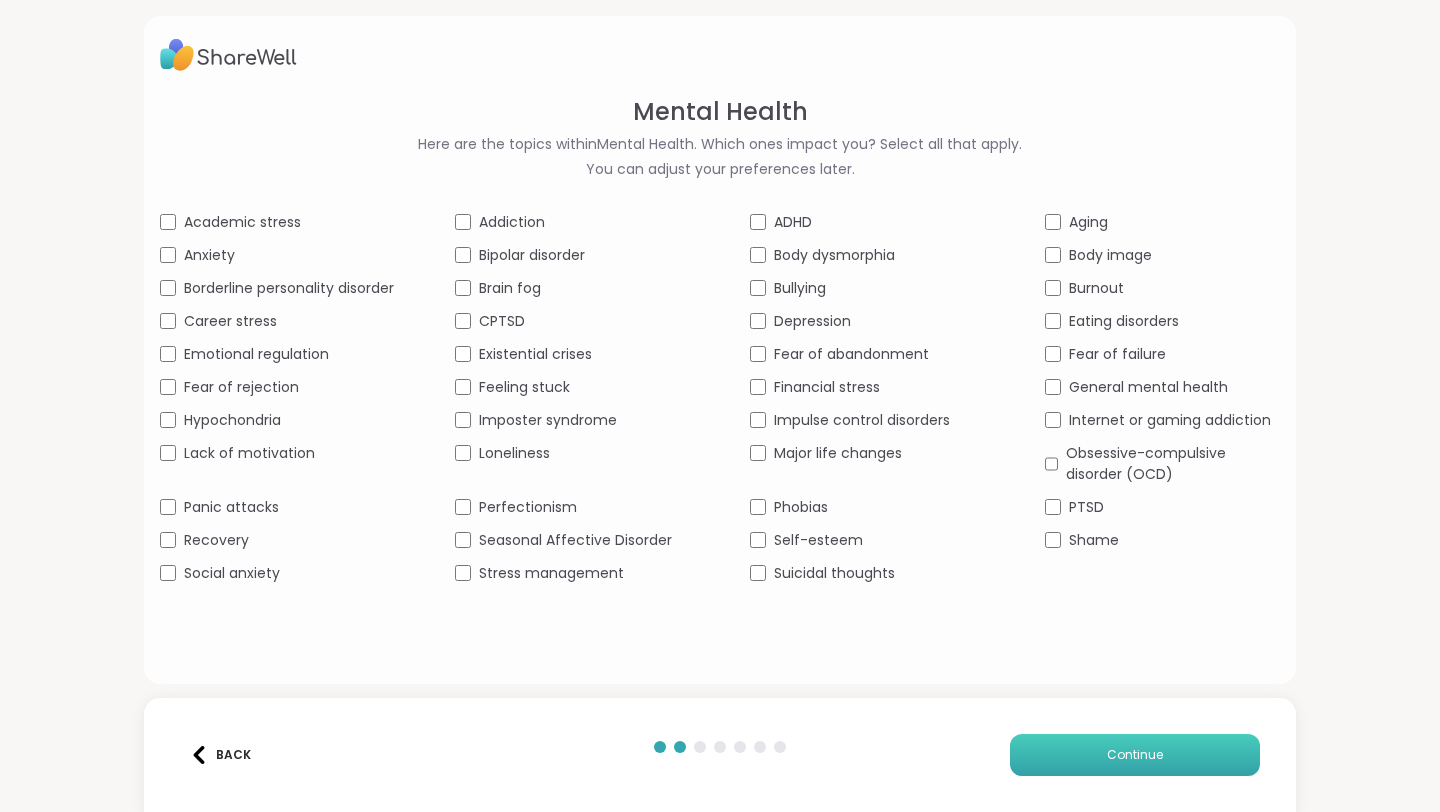 click on "Continue" at bounding box center (1135, 755) 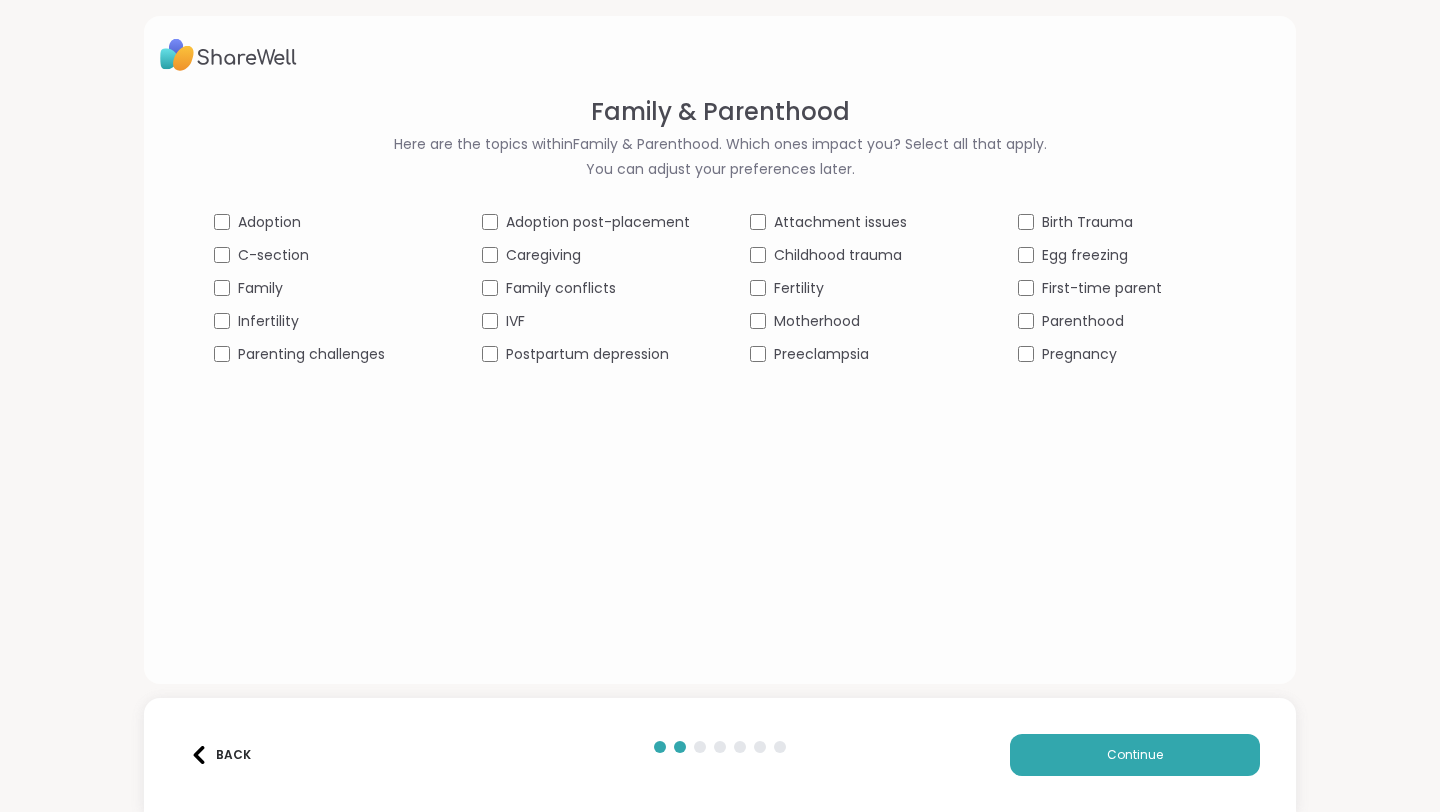 click on "Family" at bounding box center [260, 288] 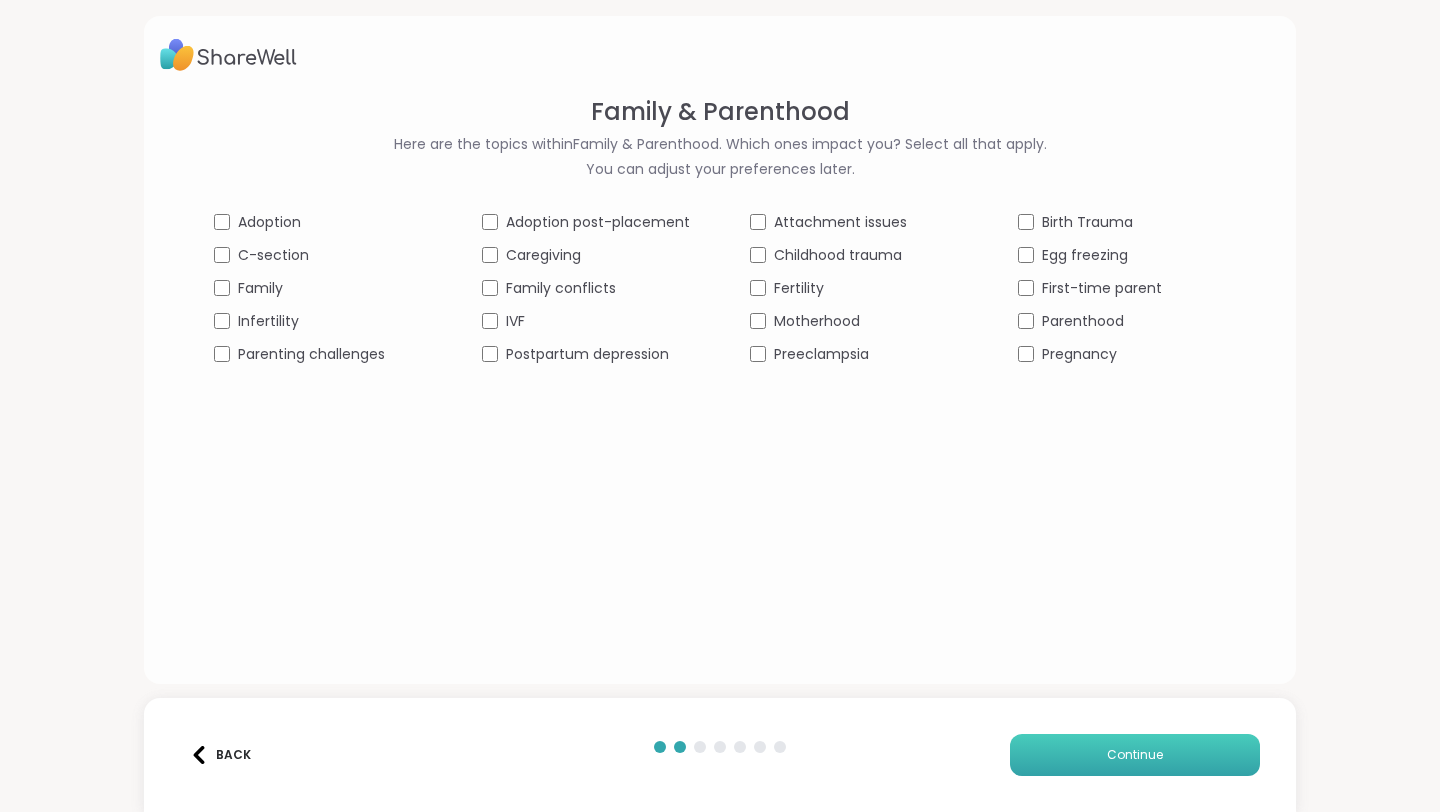 click on "Continue" at bounding box center [1135, 755] 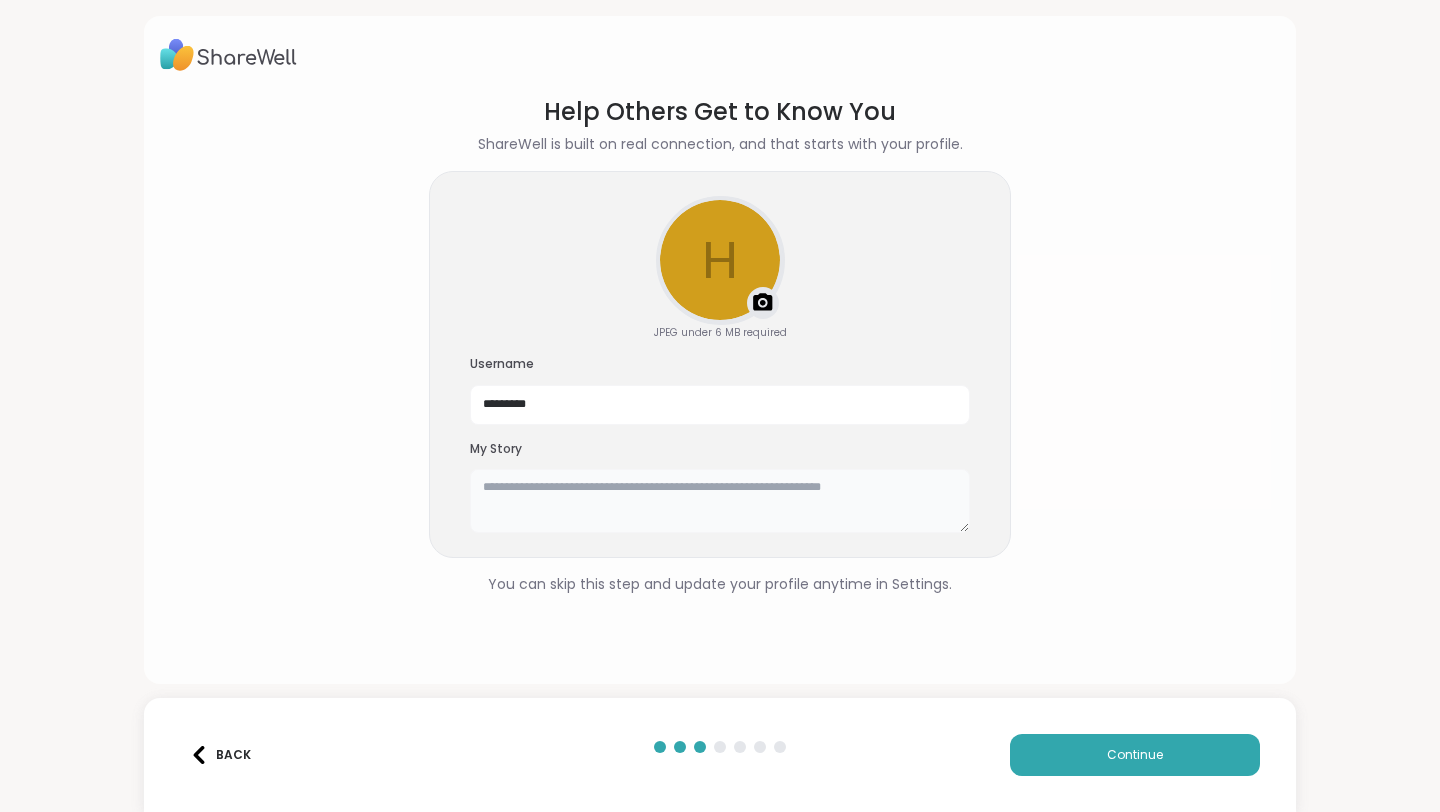 click at bounding box center [720, 501] 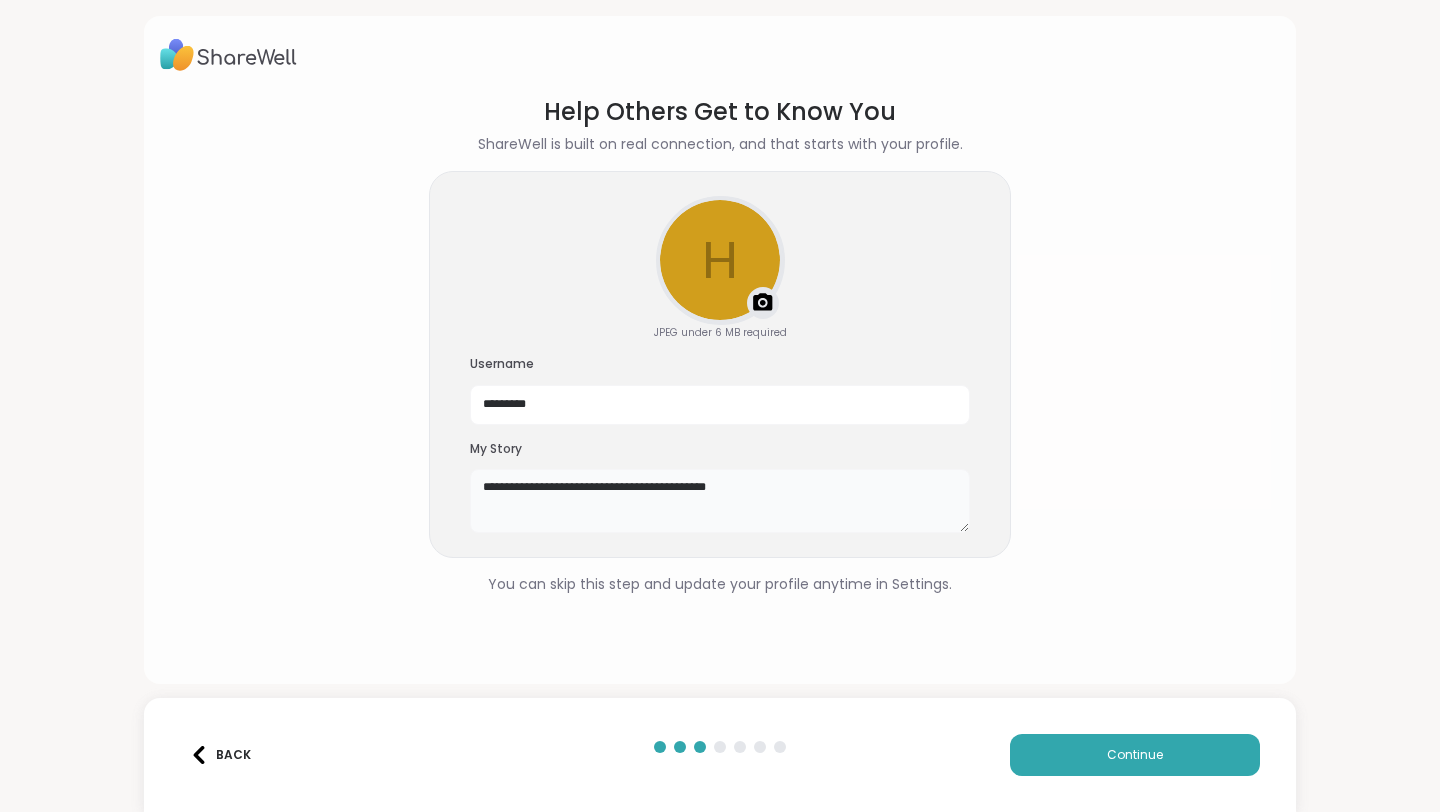 type on "**********" 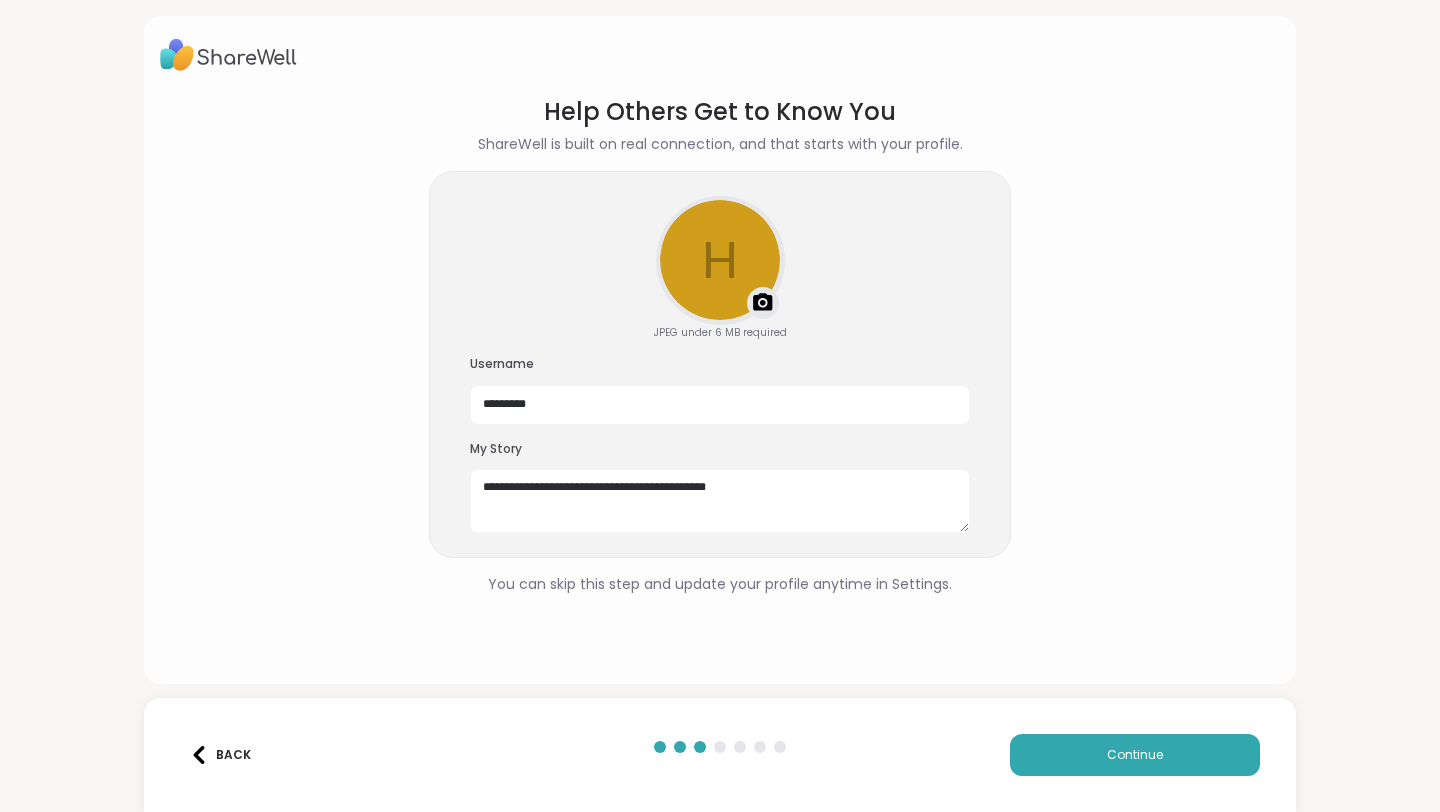 click at bounding box center [763, 303] 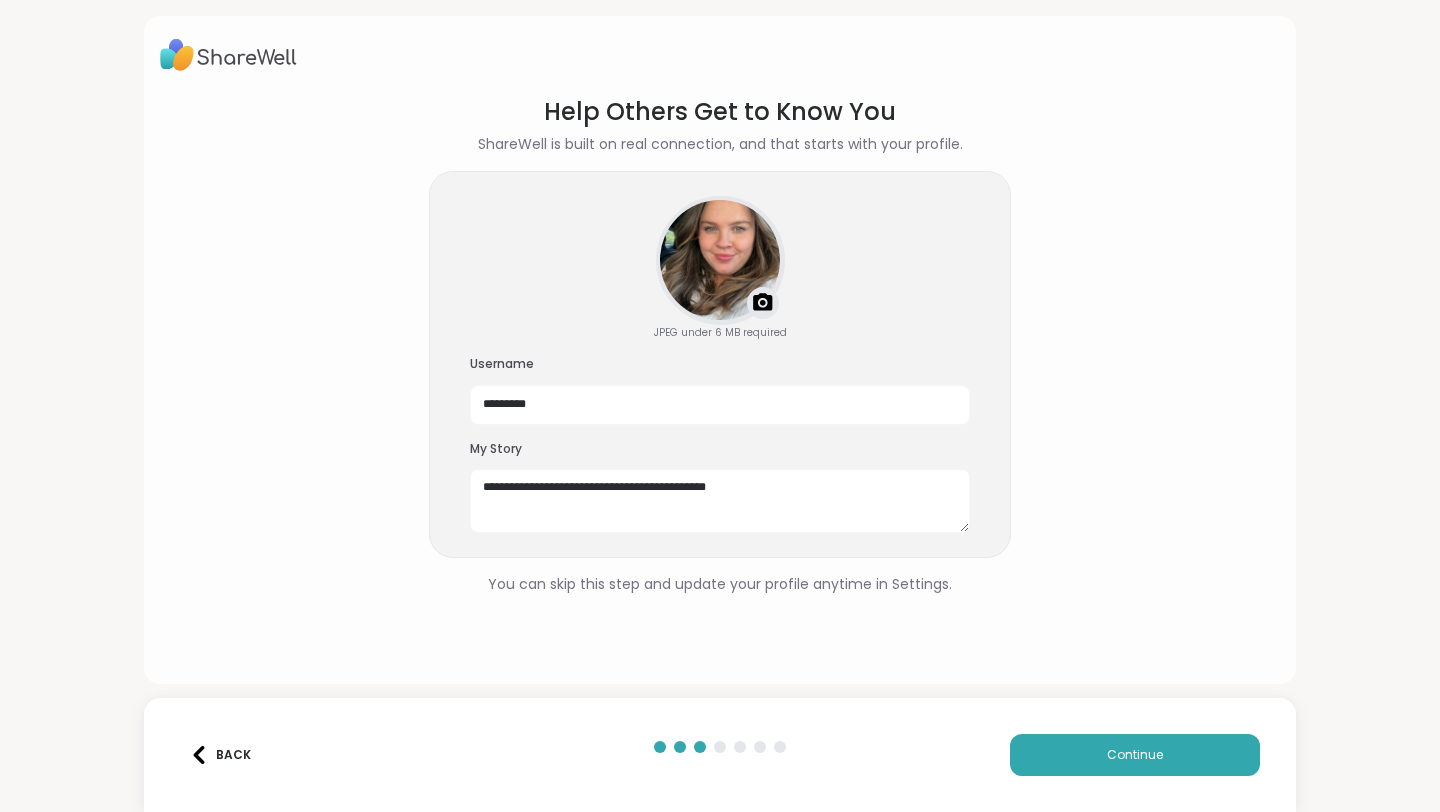 click at bounding box center (720, 260) 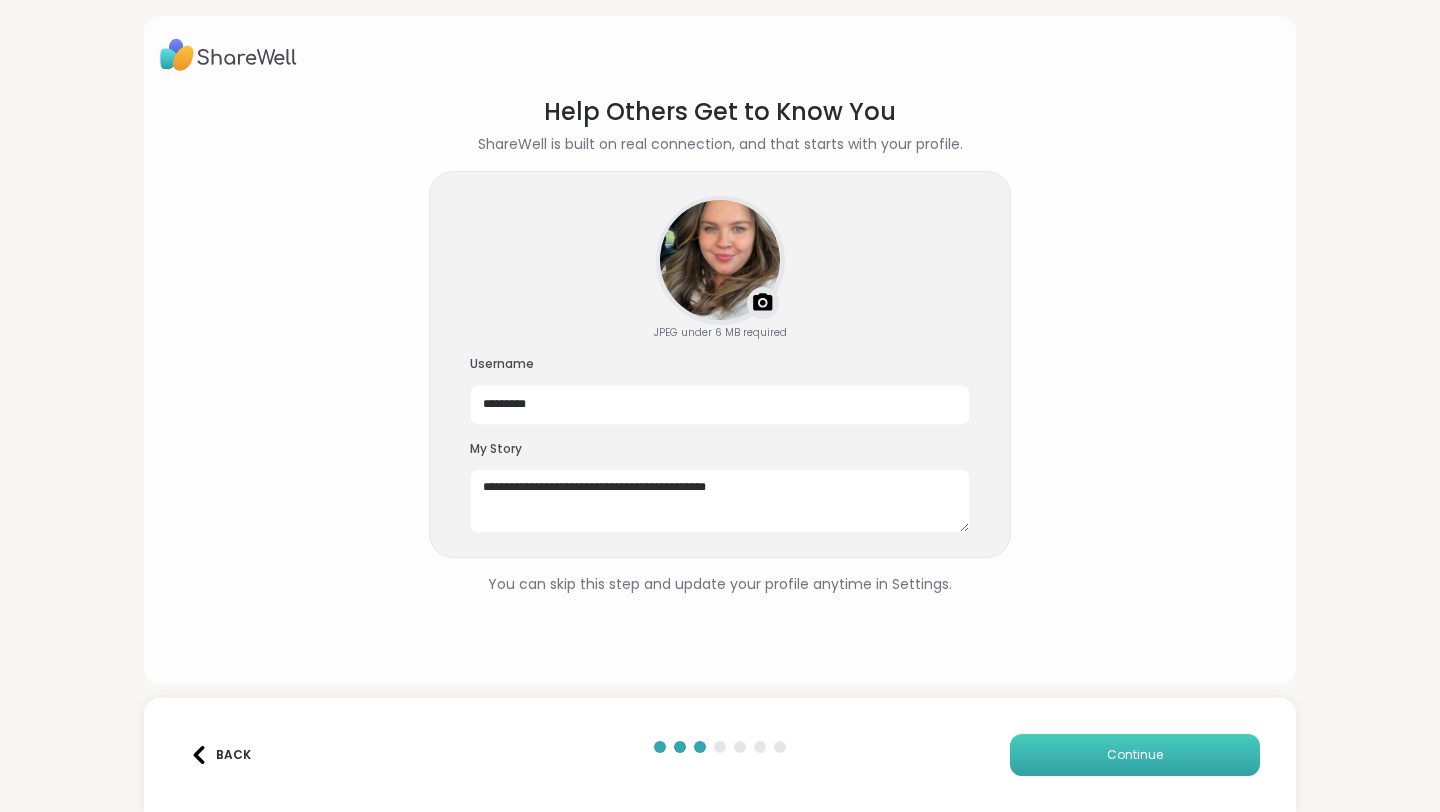click on "Continue" at bounding box center [1135, 755] 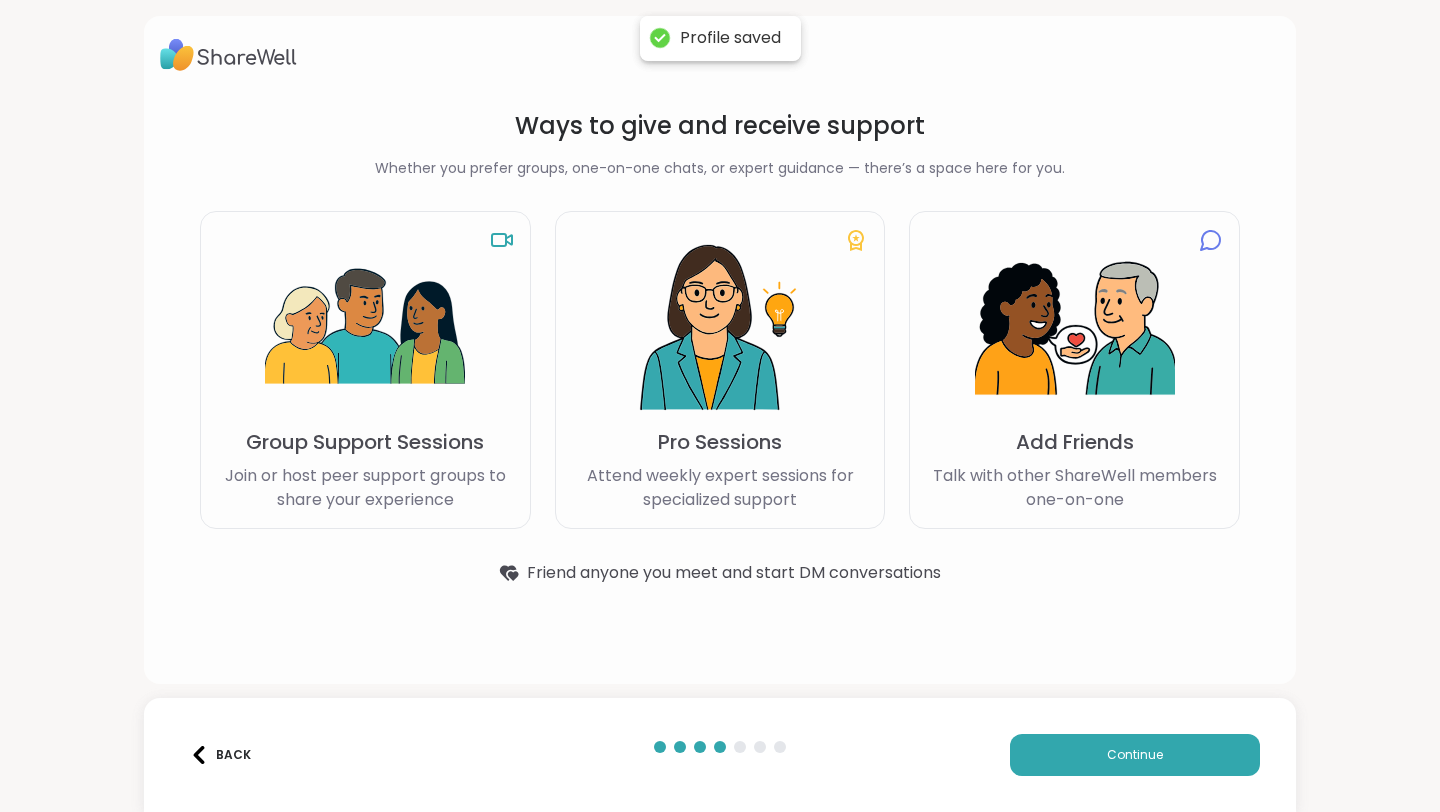 click at bounding box center (365, 328) 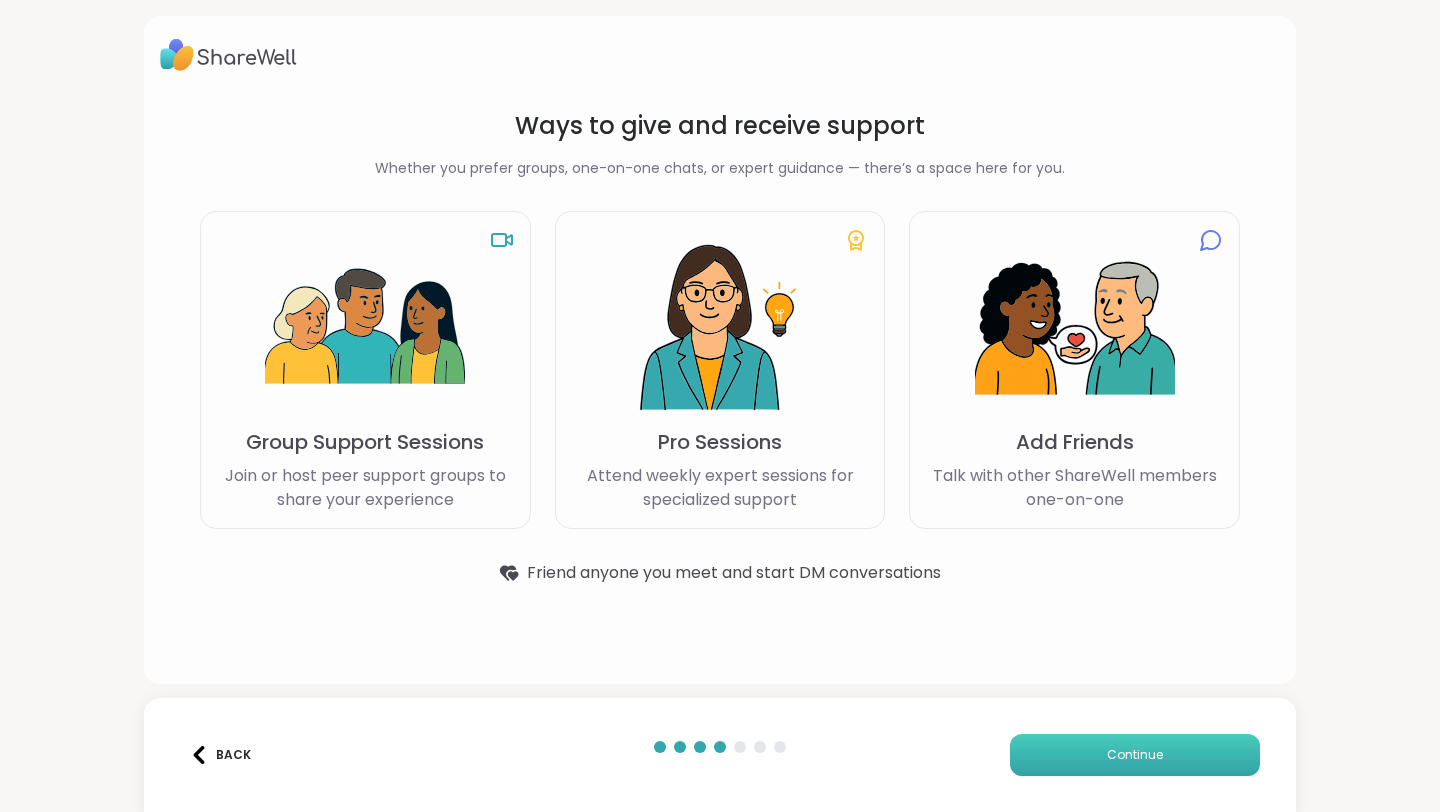 click on "Continue" at bounding box center (1135, 755) 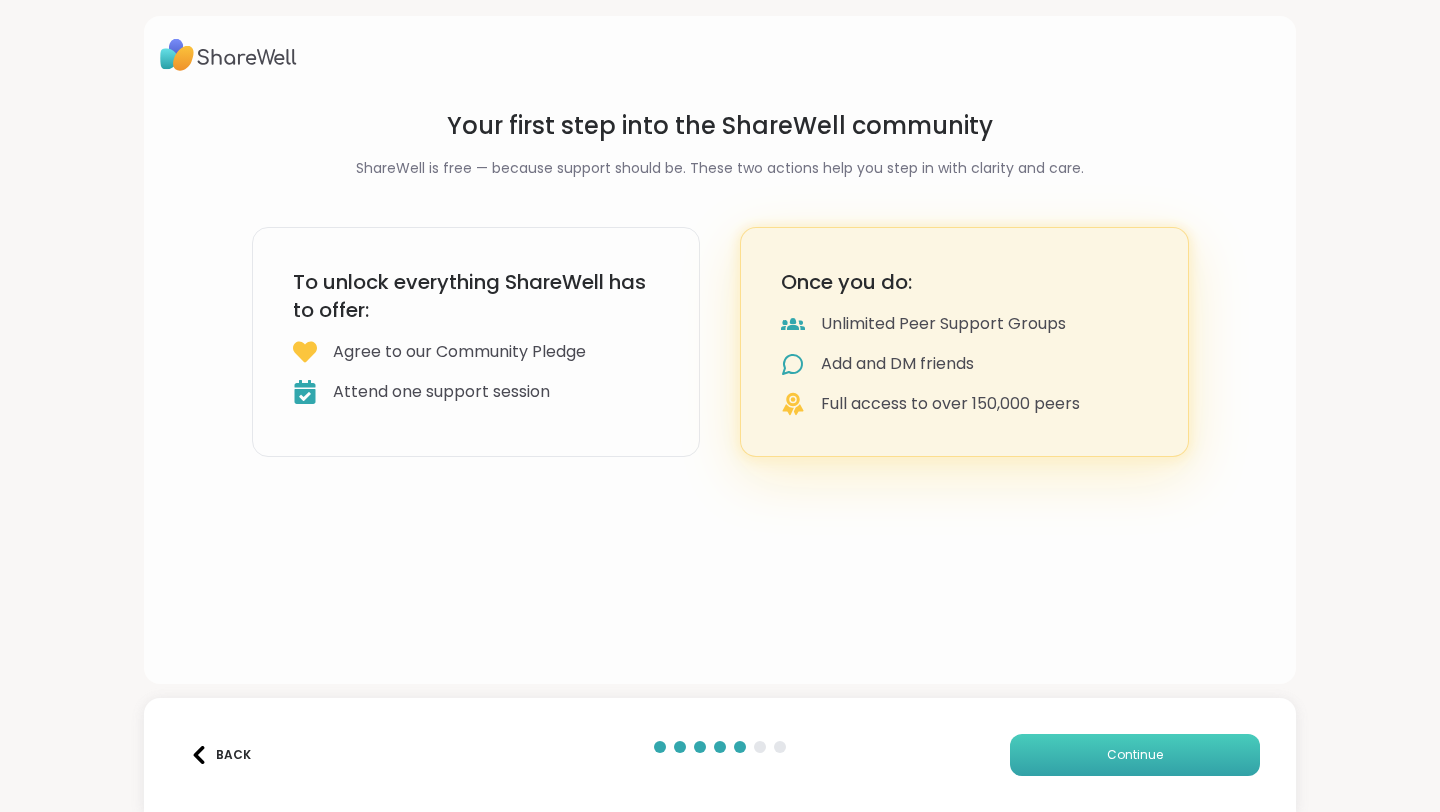 click on "Continue" at bounding box center (1135, 755) 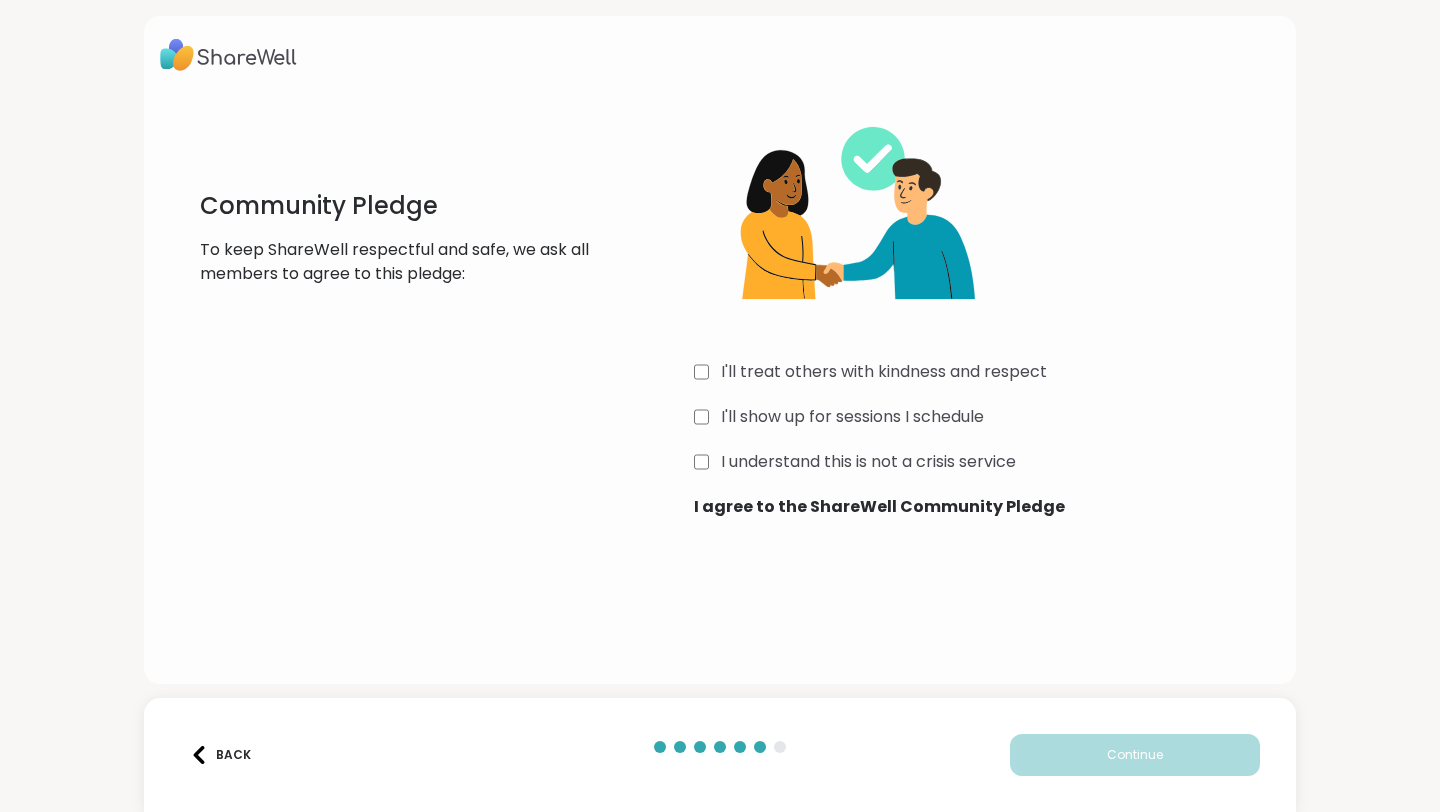 click on "I'll treat others with kindness and respect I'll show up for sessions I schedule I understand this is not a crisis service I agree to the ShareWell Community Pledge" at bounding box center (987, 306) 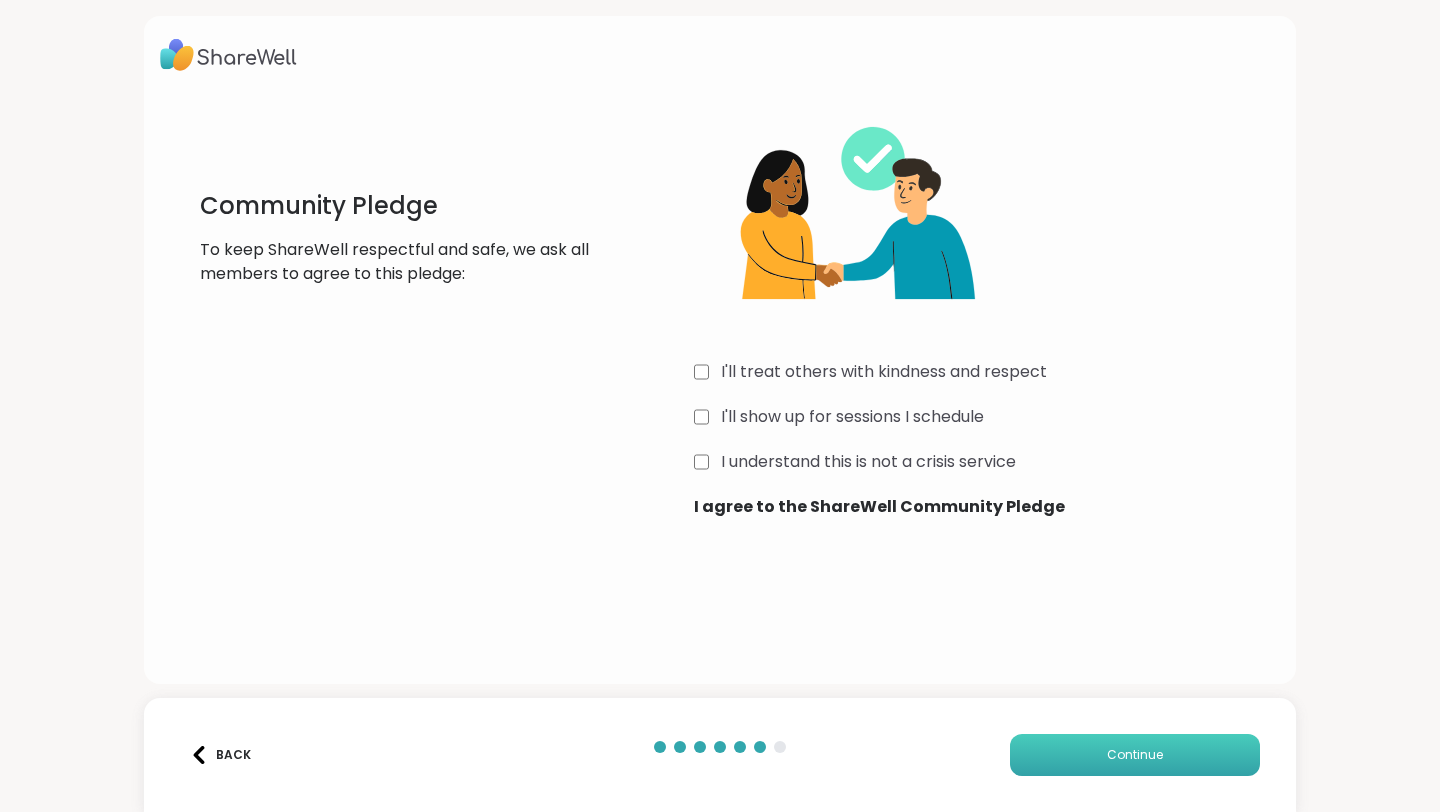 click on "Continue" at bounding box center [1135, 755] 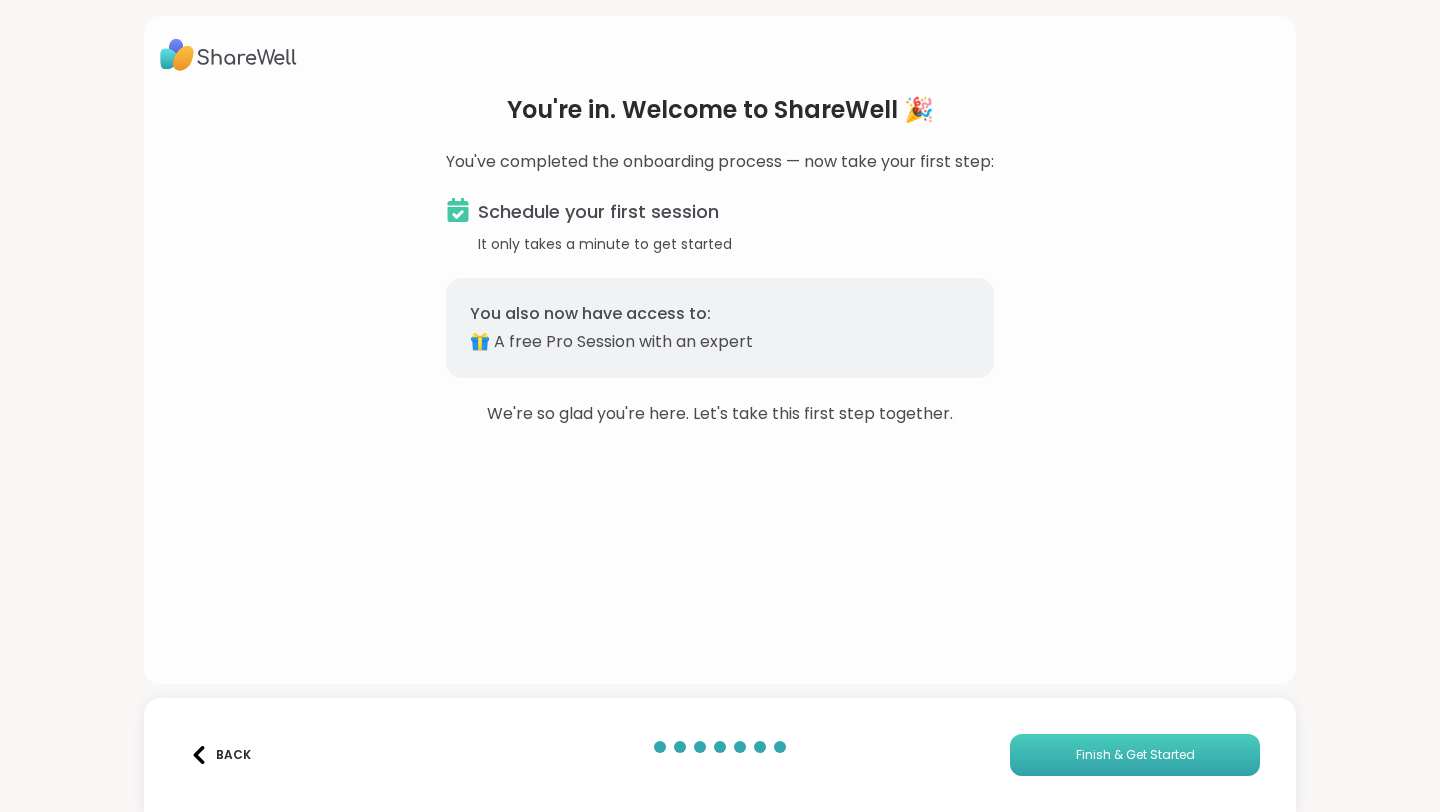 click on "Finish & Get Started" at bounding box center (1135, 755) 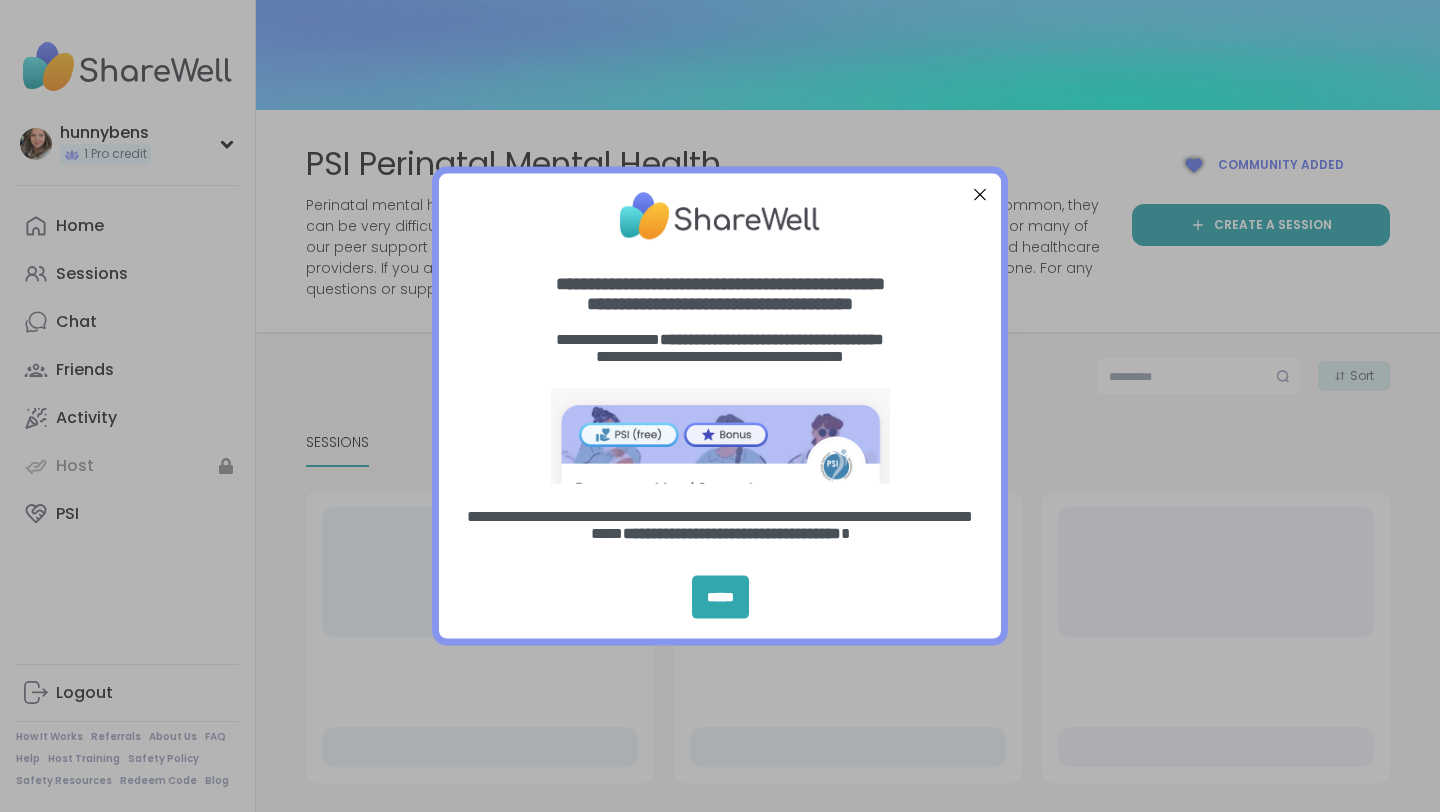 scroll, scrollTop: 0, scrollLeft: 0, axis: both 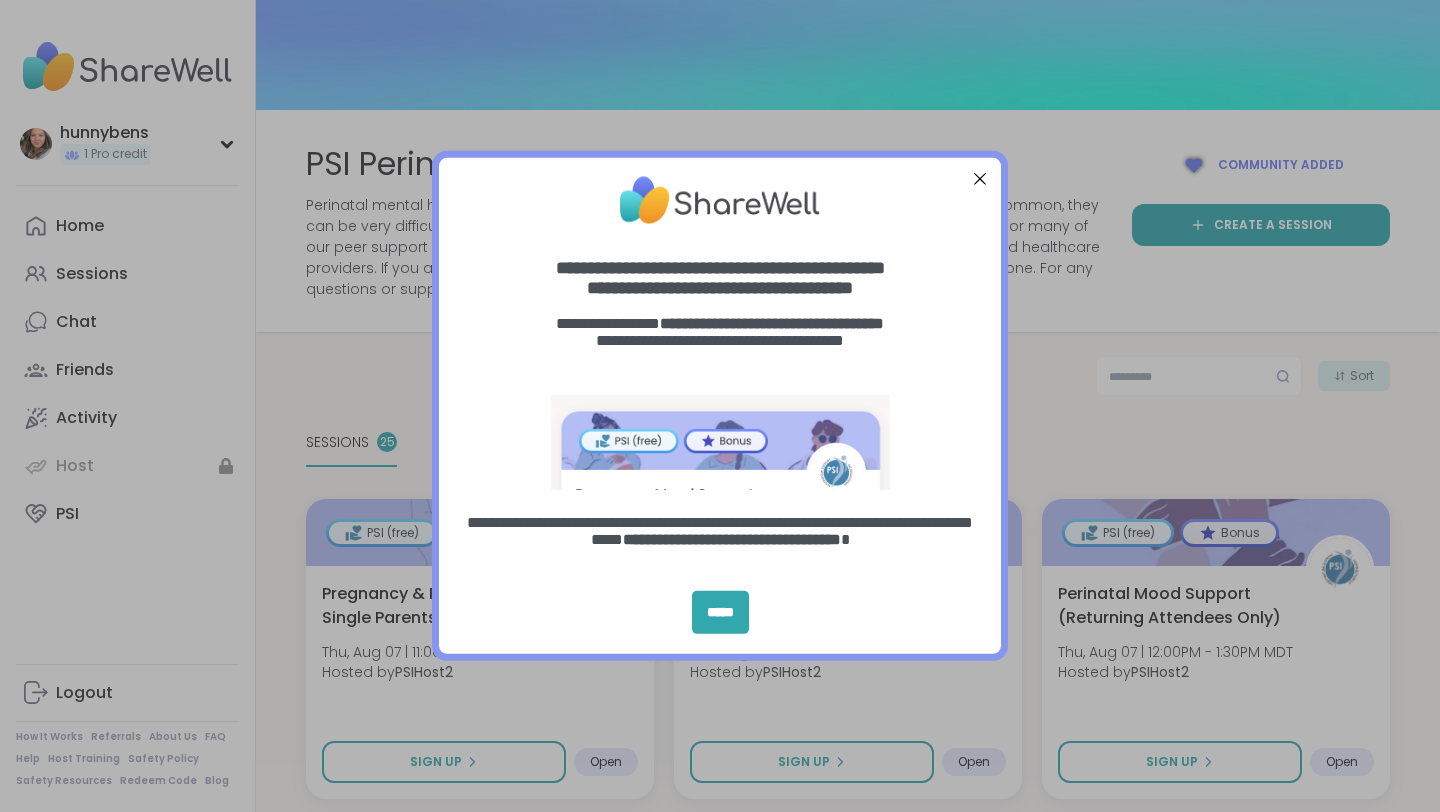 click at bounding box center (980, 179) 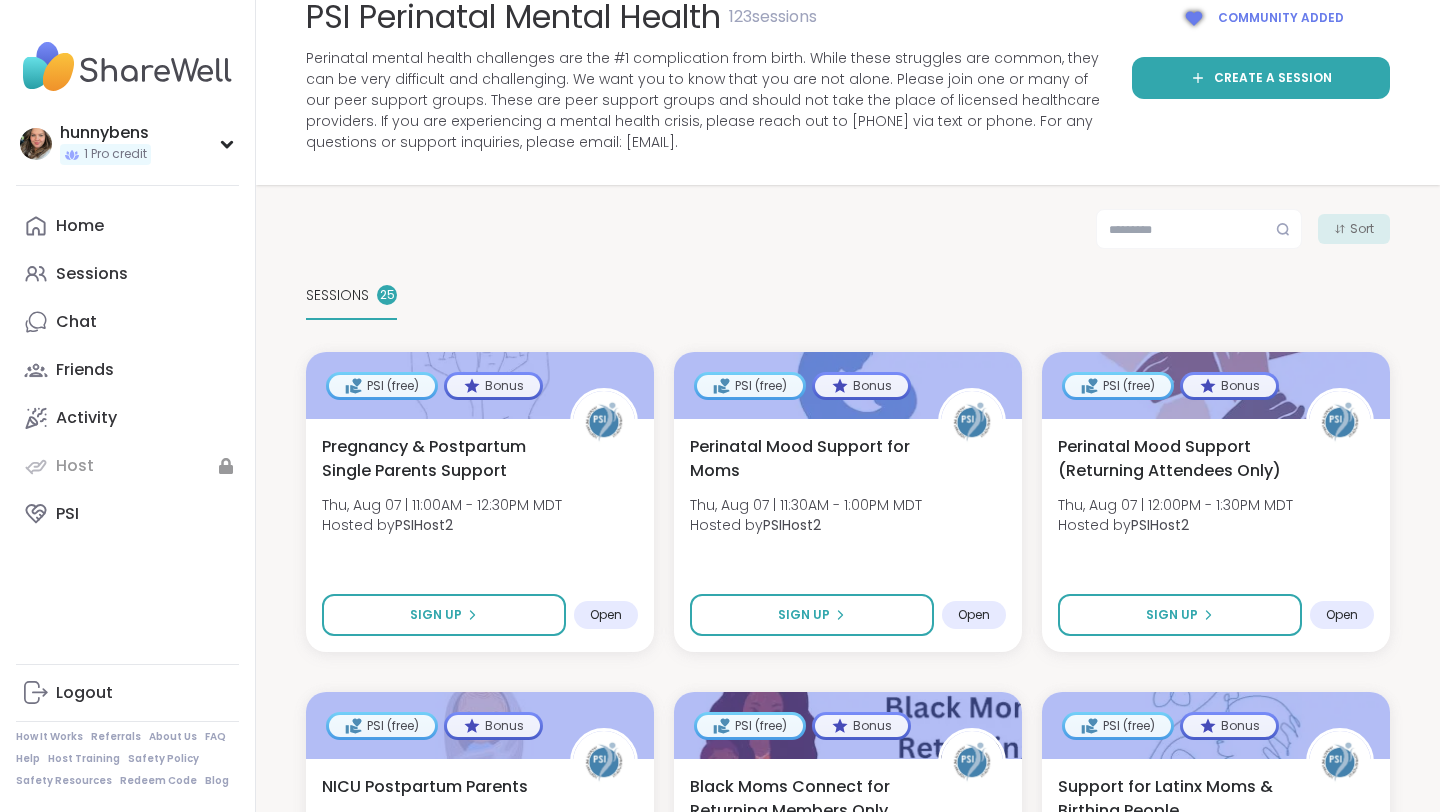 scroll, scrollTop: 233, scrollLeft: 0, axis: vertical 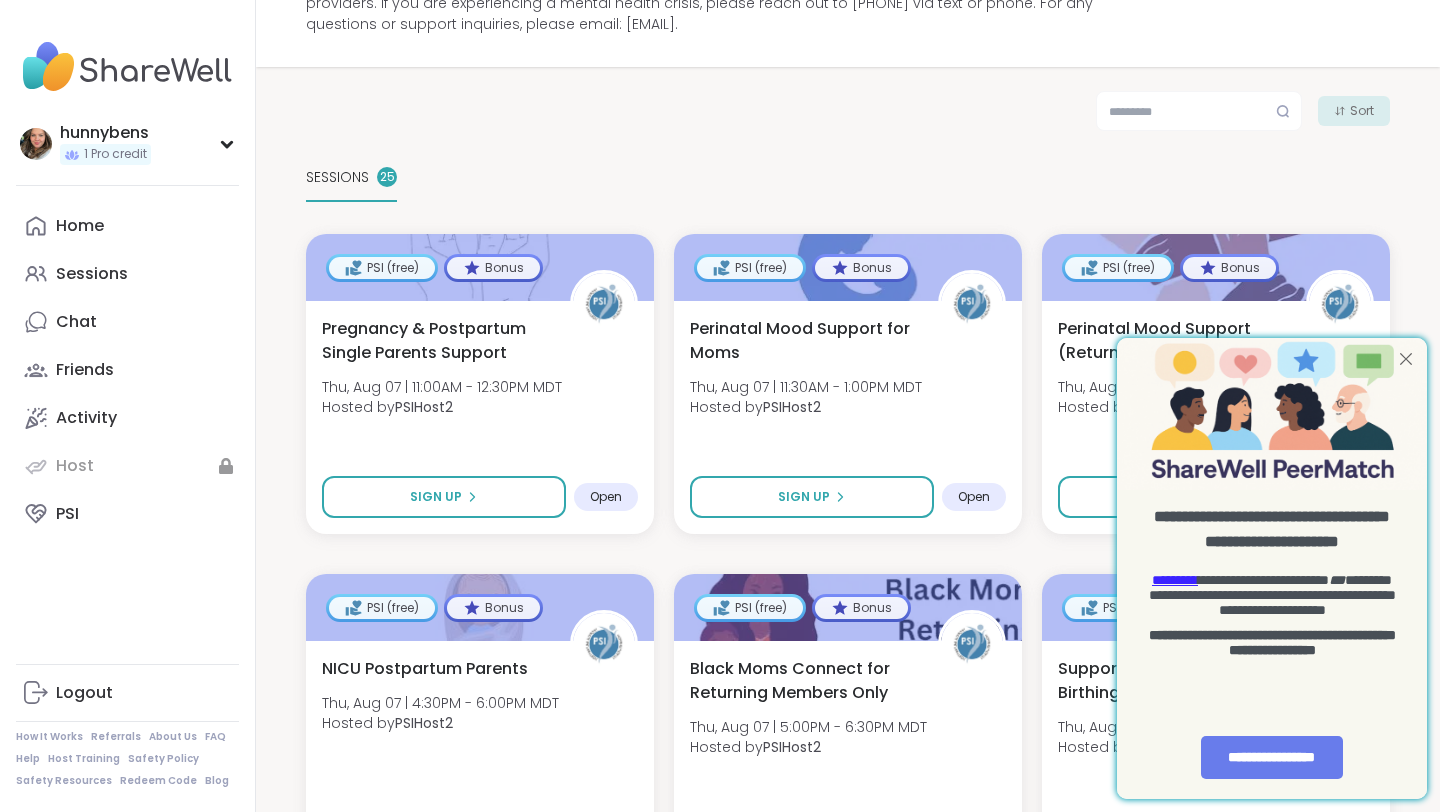 click at bounding box center (1406, 359) 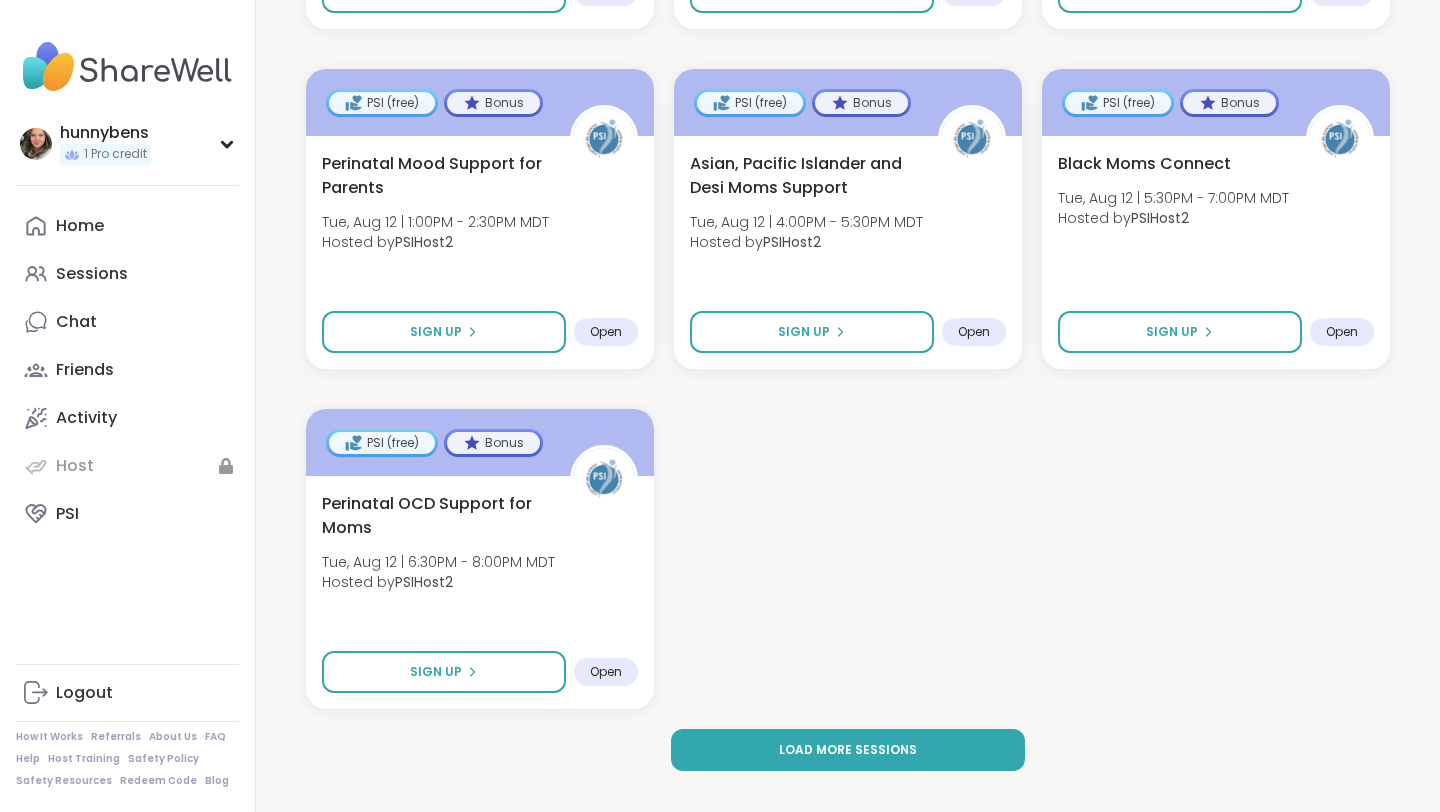 scroll, scrollTop: 2833, scrollLeft: 0, axis: vertical 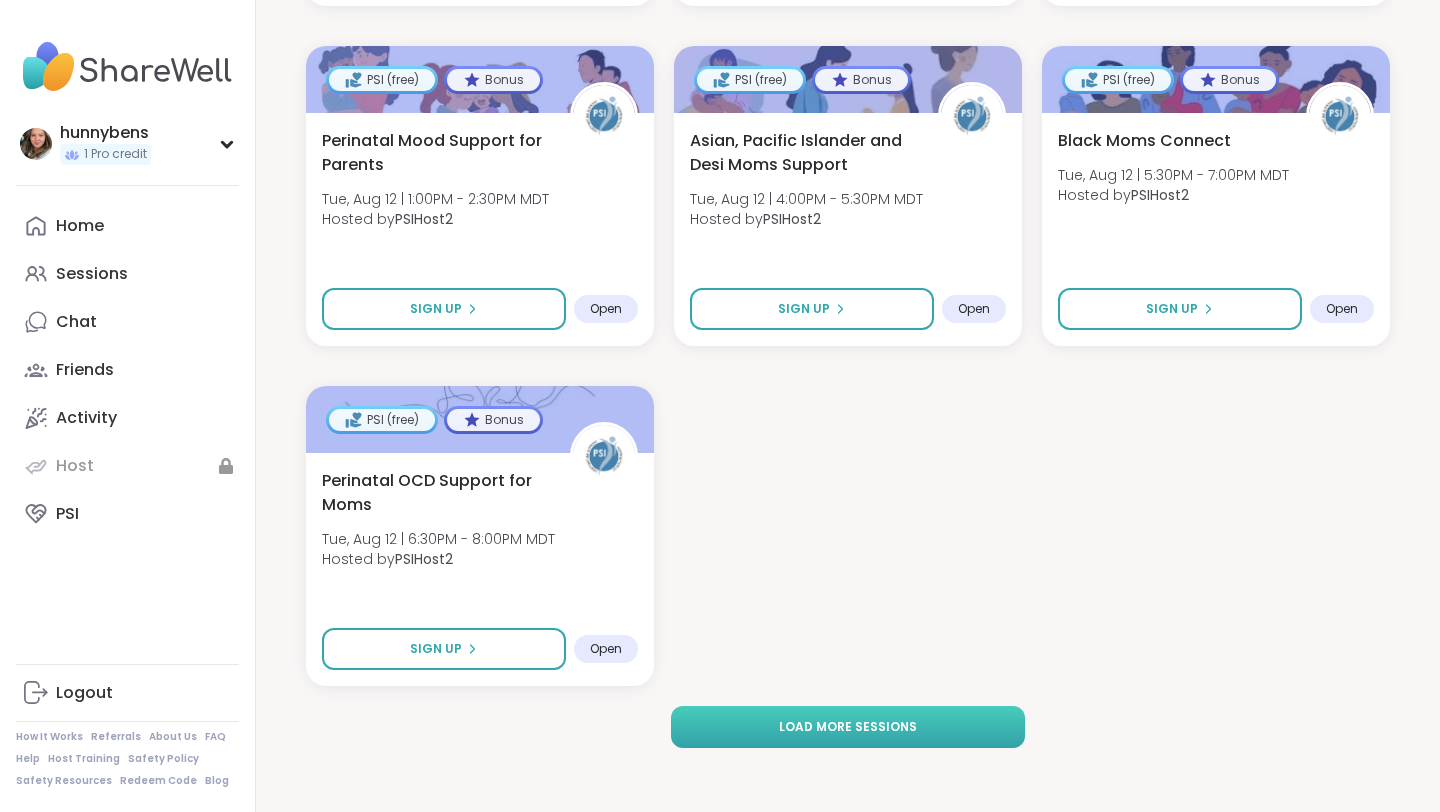 click on "Load more sessions" at bounding box center (848, 727) 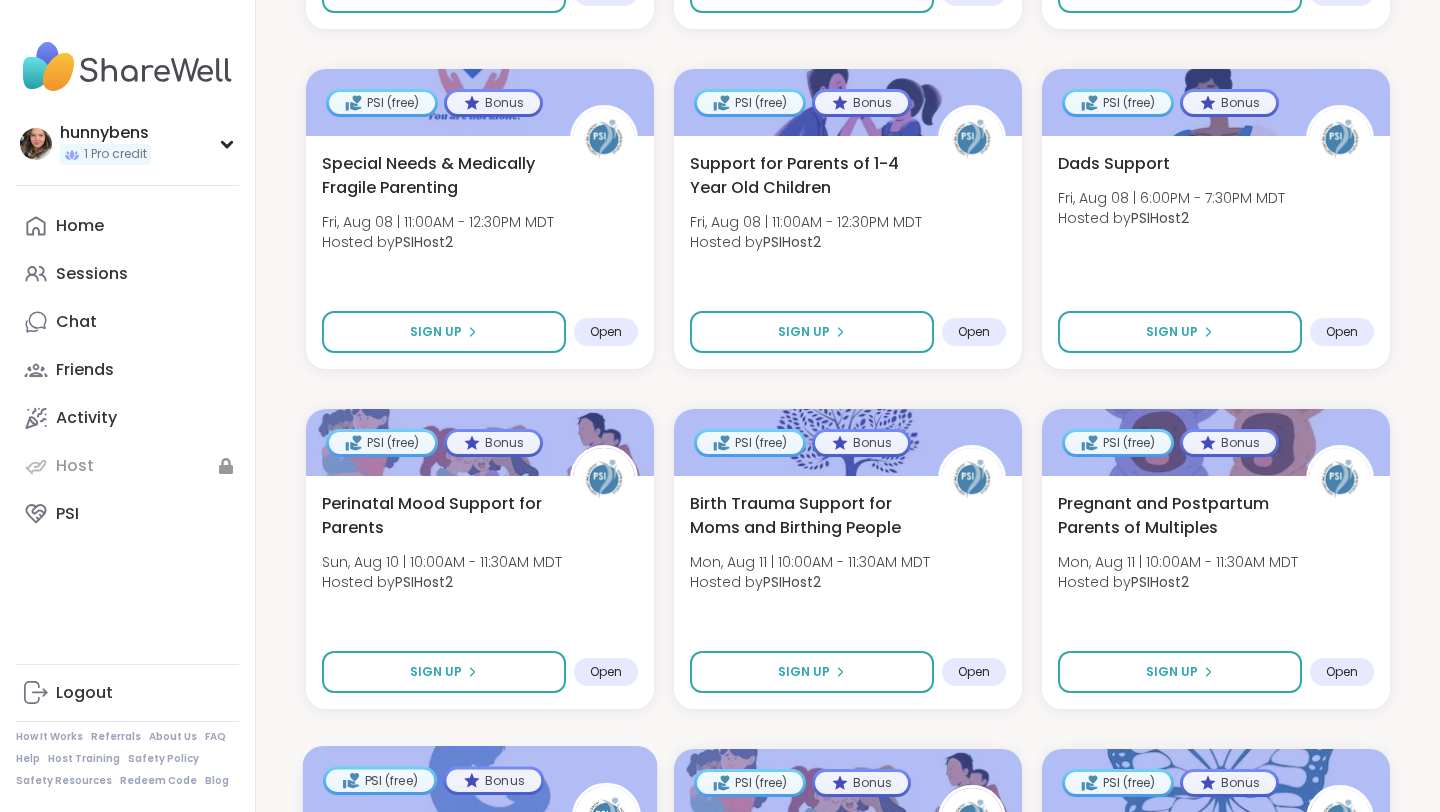 scroll, scrollTop: 1448, scrollLeft: 0, axis: vertical 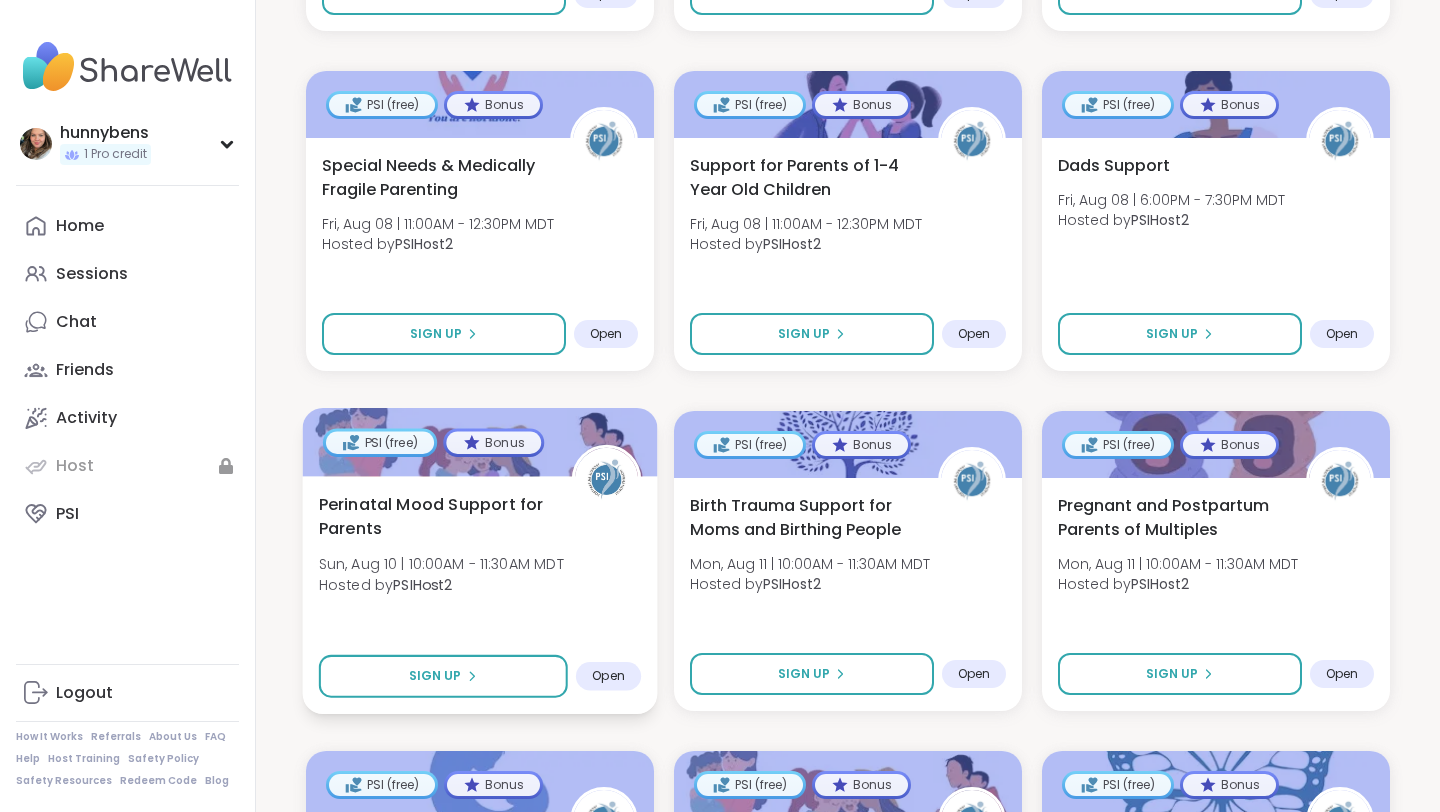 click on "Perinatal Mood Support for Parents Sun, Aug 10 | 10:00AM - 11:30AM MDT Hosted by  PSIHost2 Sign Up Open" at bounding box center (480, 595) 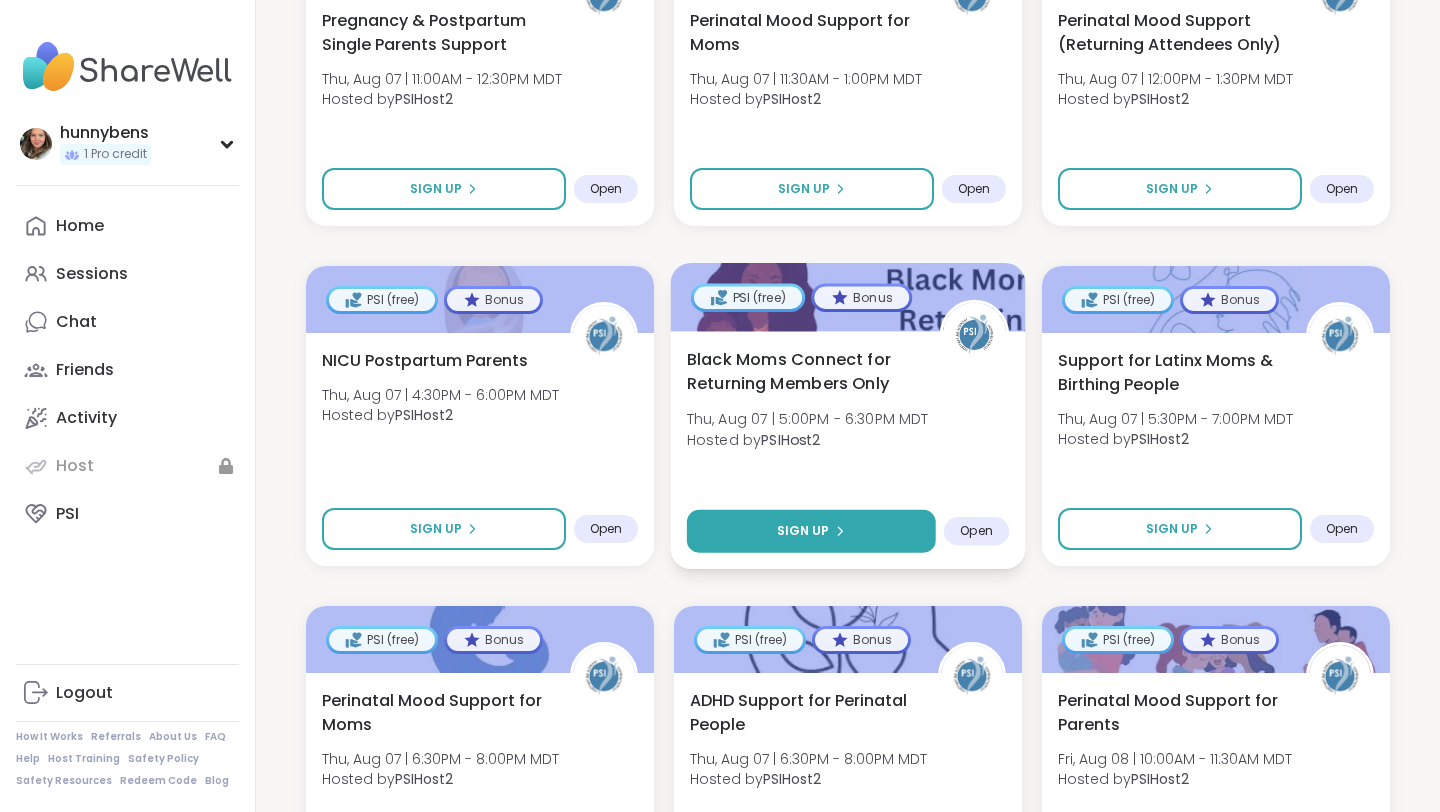 scroll, scrollTop: 501, scrollLeft: 0, axis: vertical 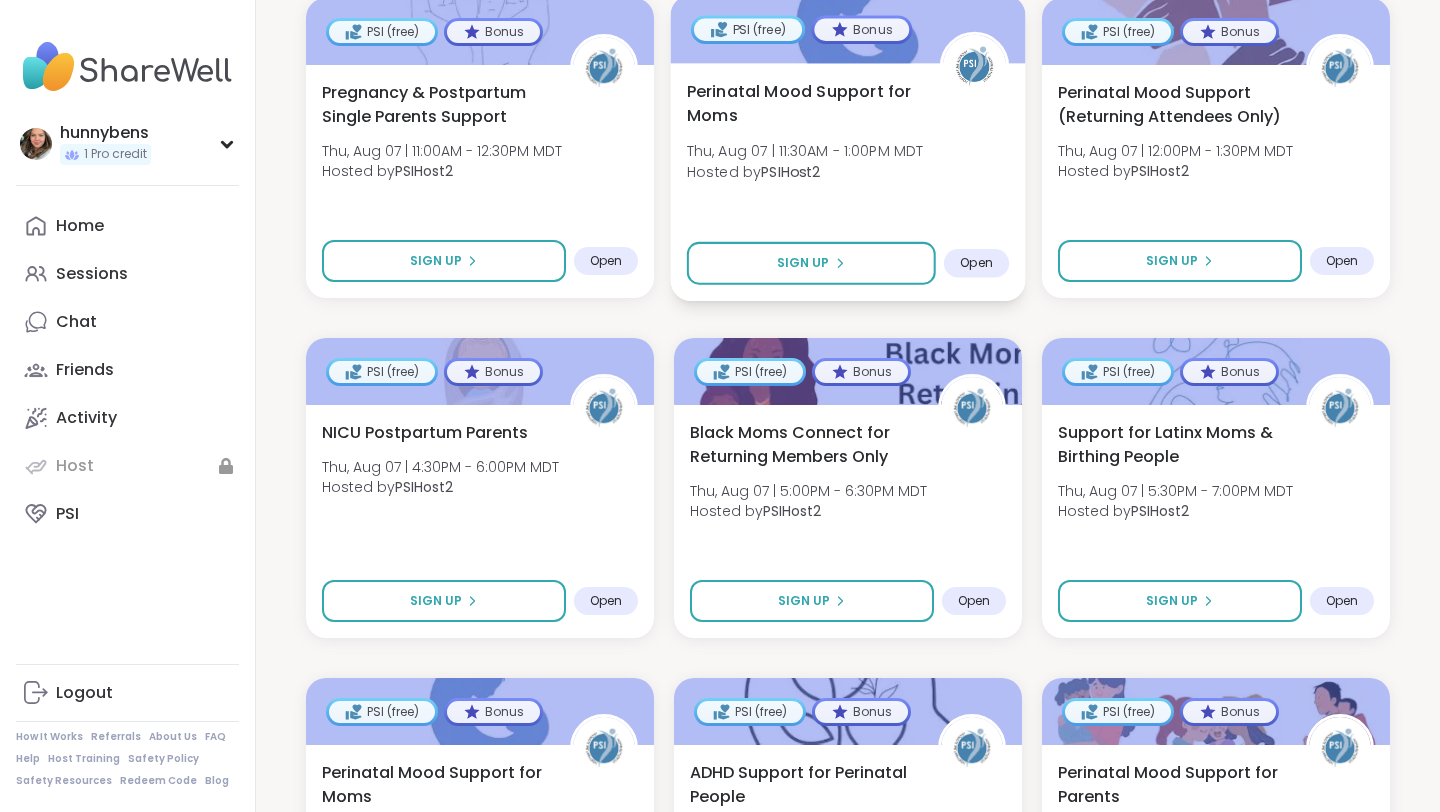 click on "Perinatal Mood Support for Moms" at bounding box center [802, 103] 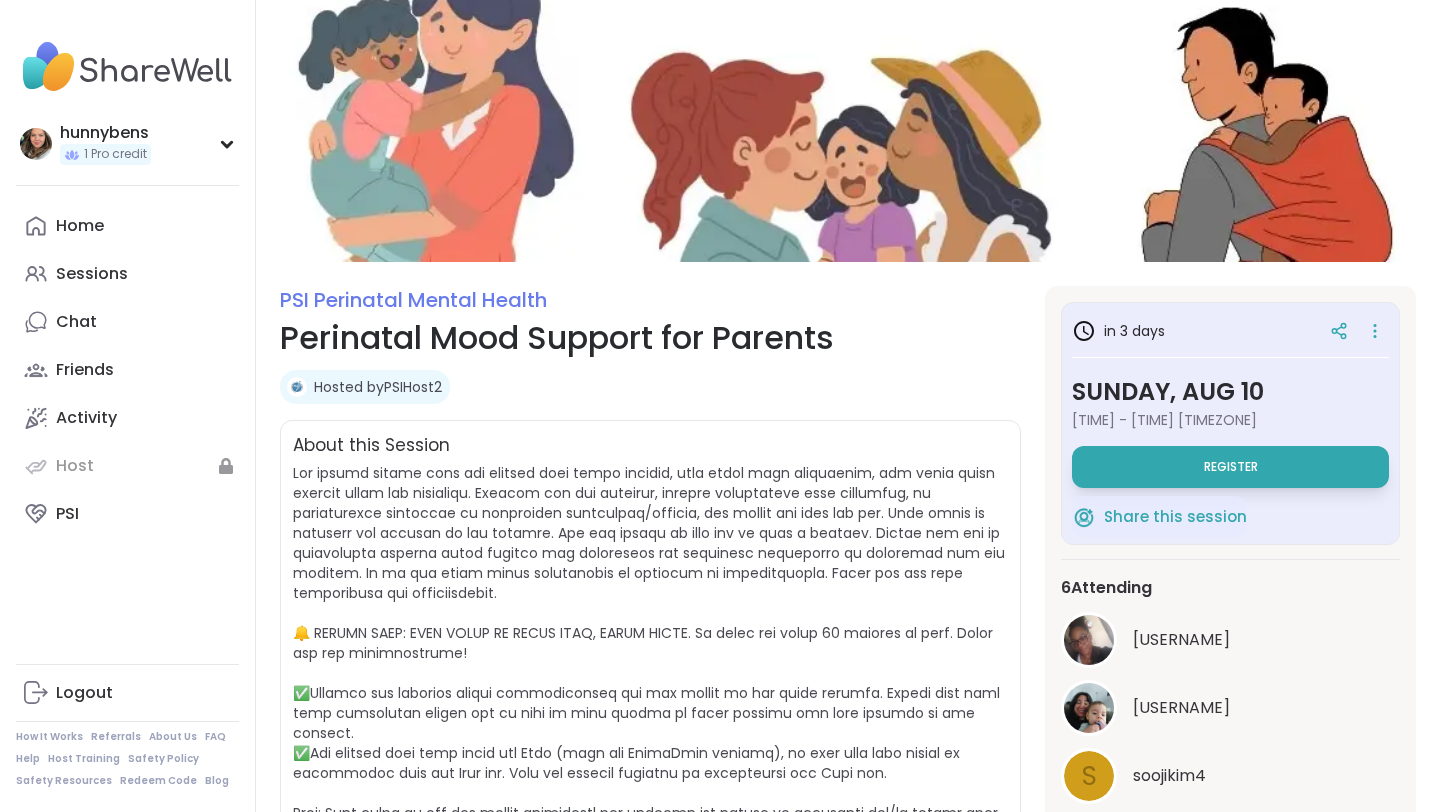 scroll, scrollTop: 85, scrollLeft: 0, axis: vertical 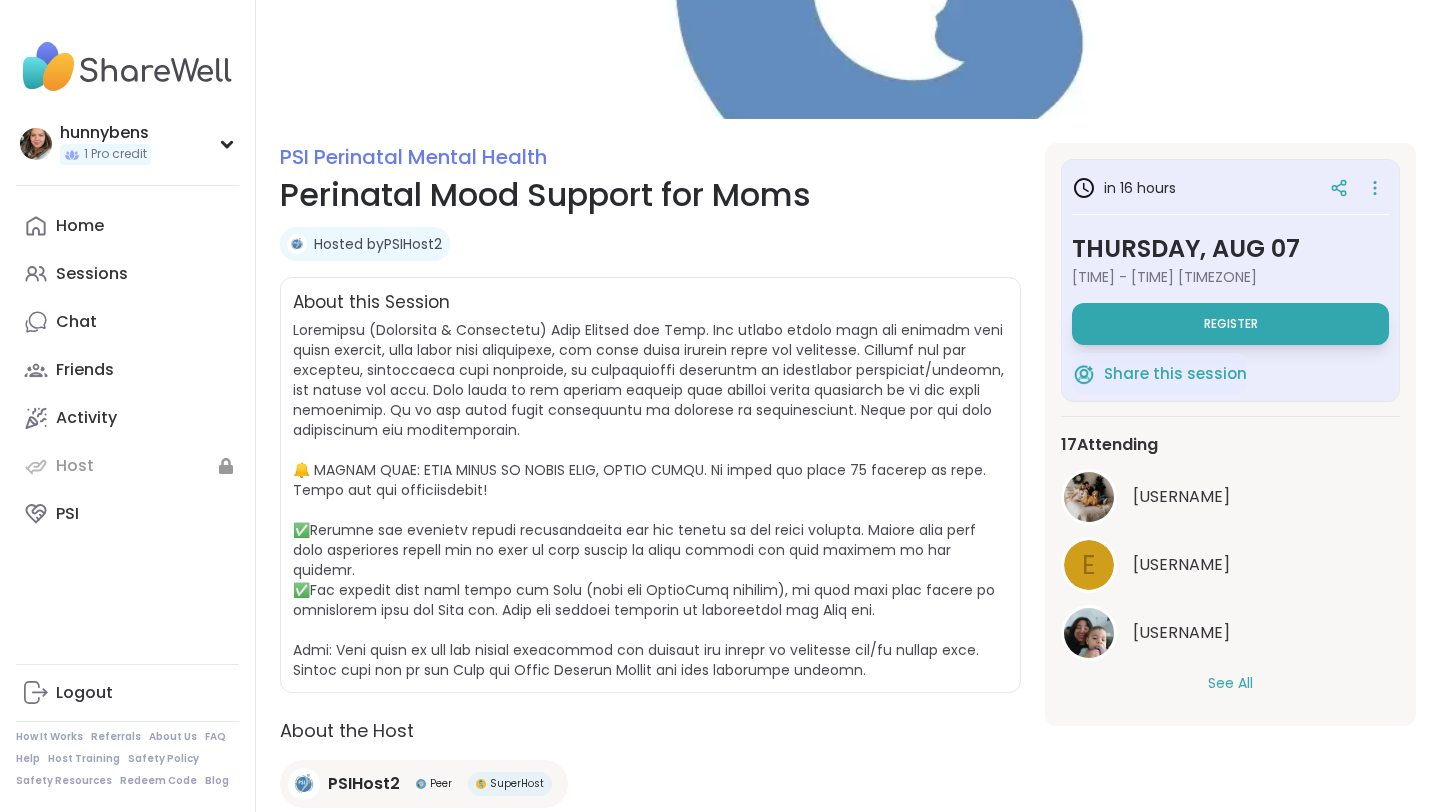 click on "See All" at bounding box center (1230, 683) 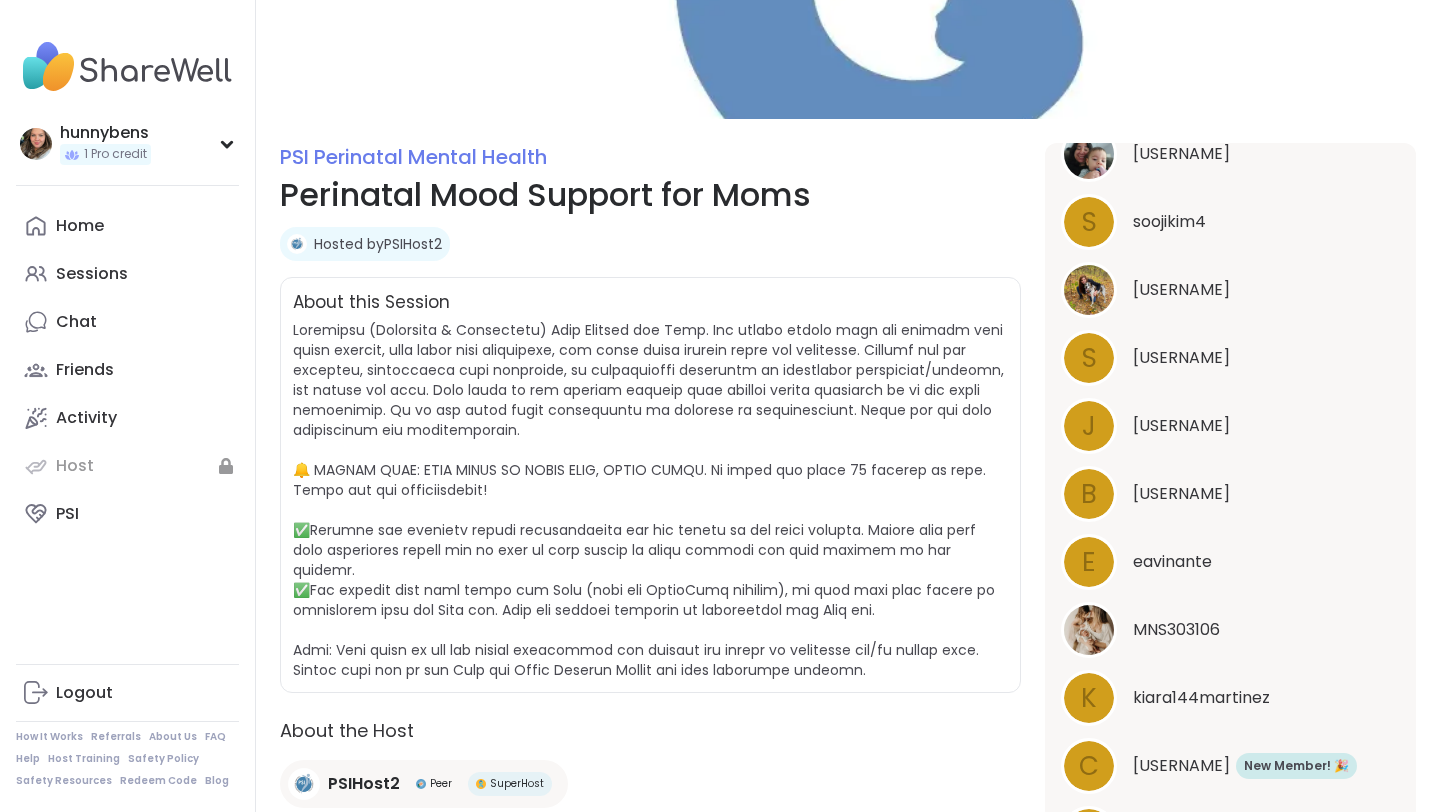 scroll, scrollTop: 753, scrollLeft: 0, axis: vertical 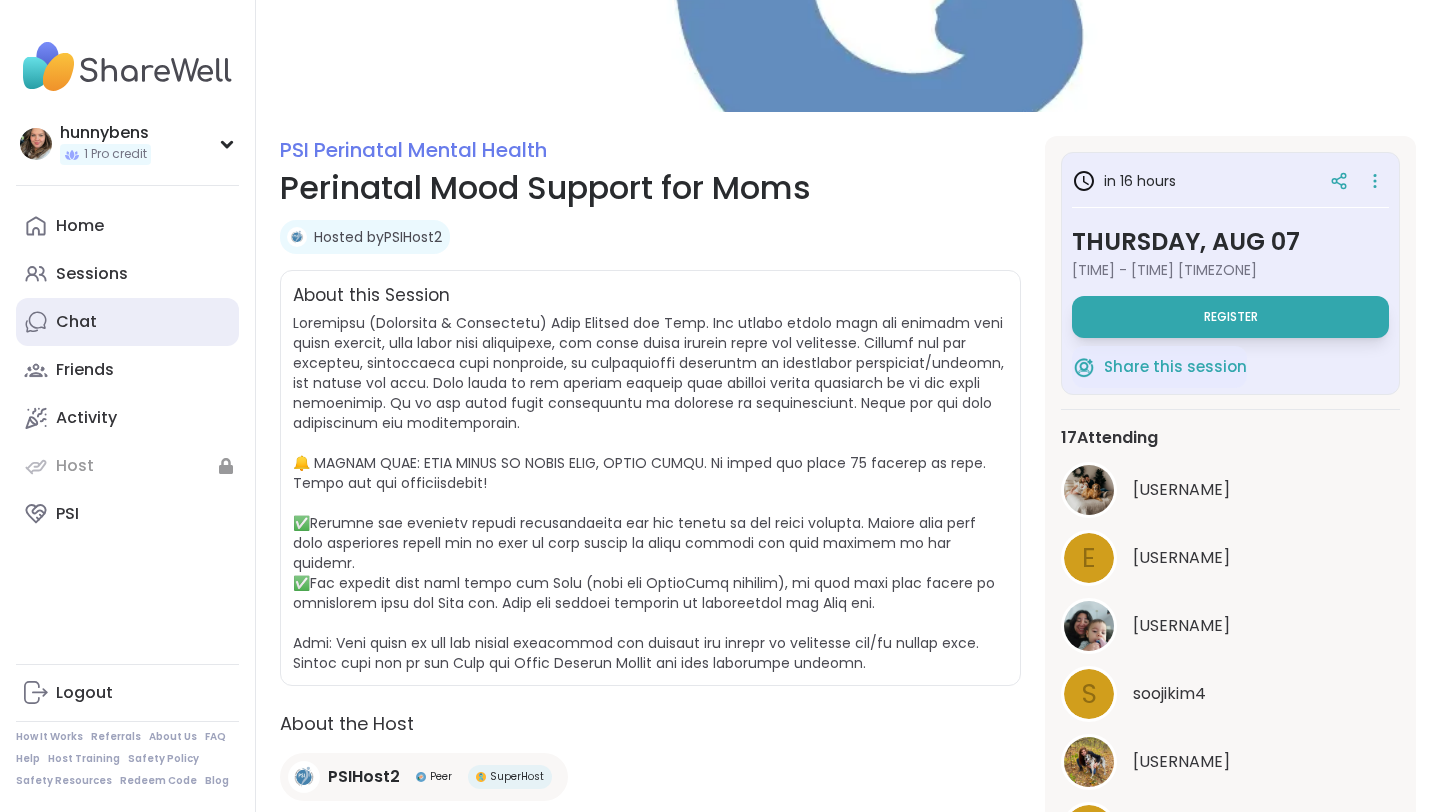 click on "Chat" at bounding box center (127, 322) 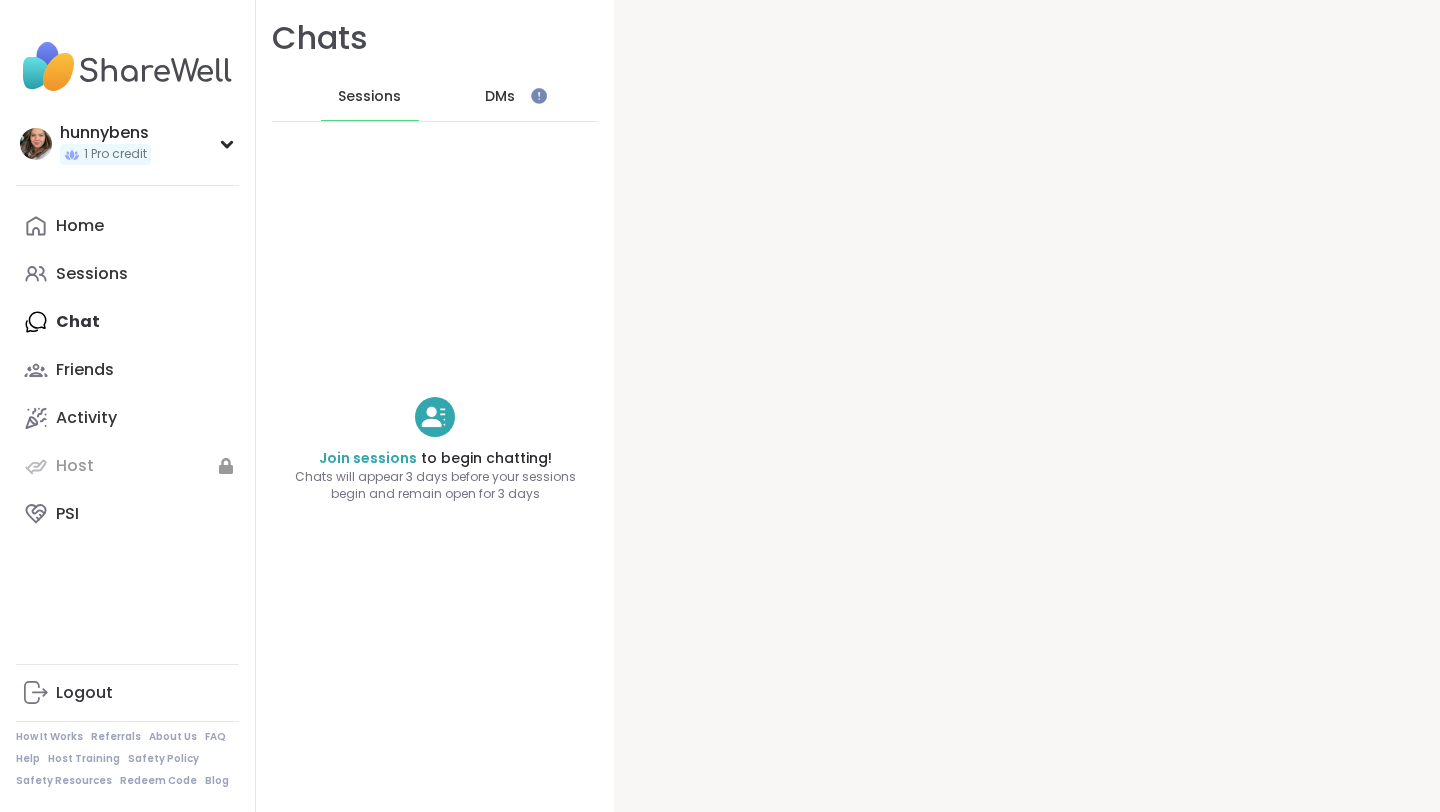 scroll, scrollTop: 0, scrollLeft: 0, axis: both 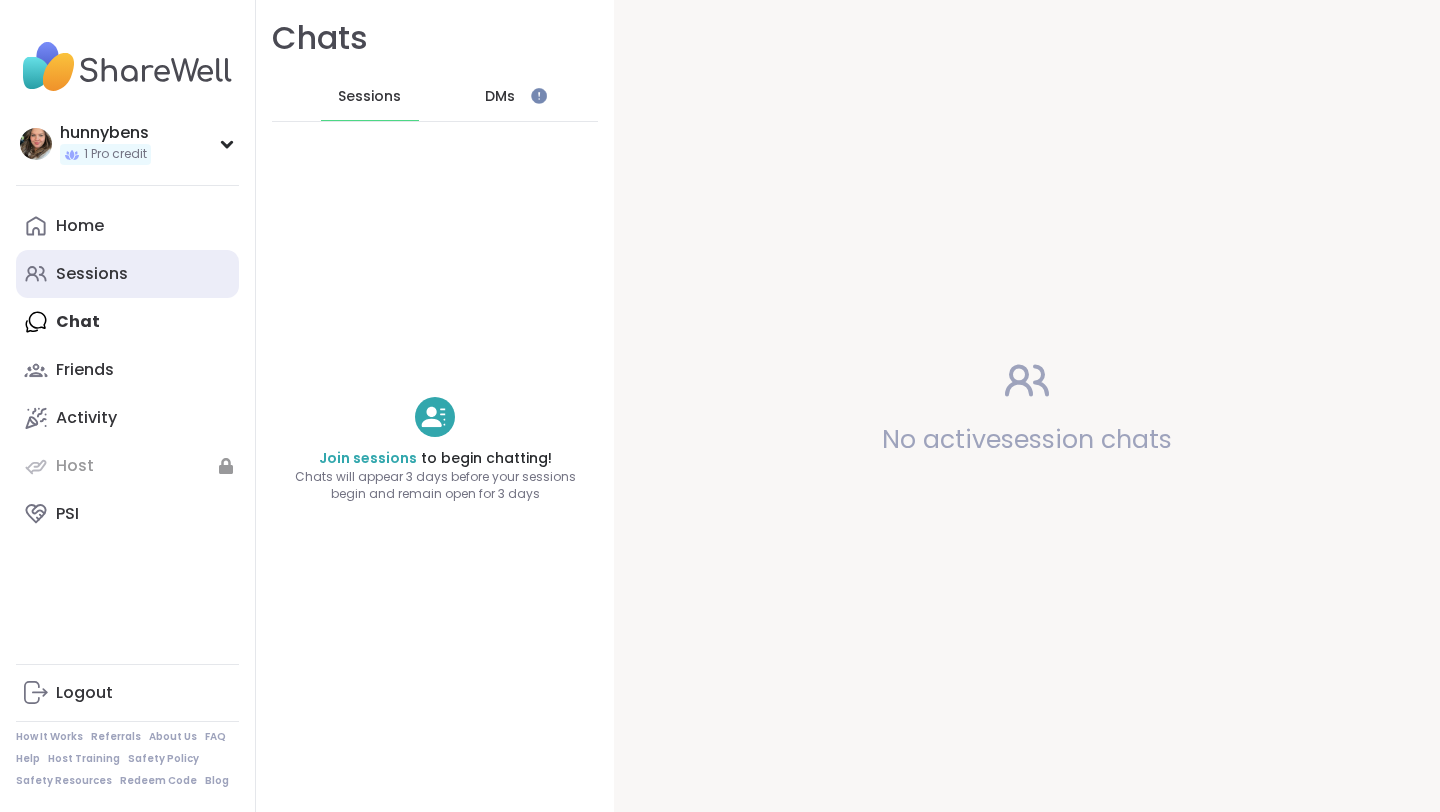 click on "Sessions" at bounding box center [127, 274] 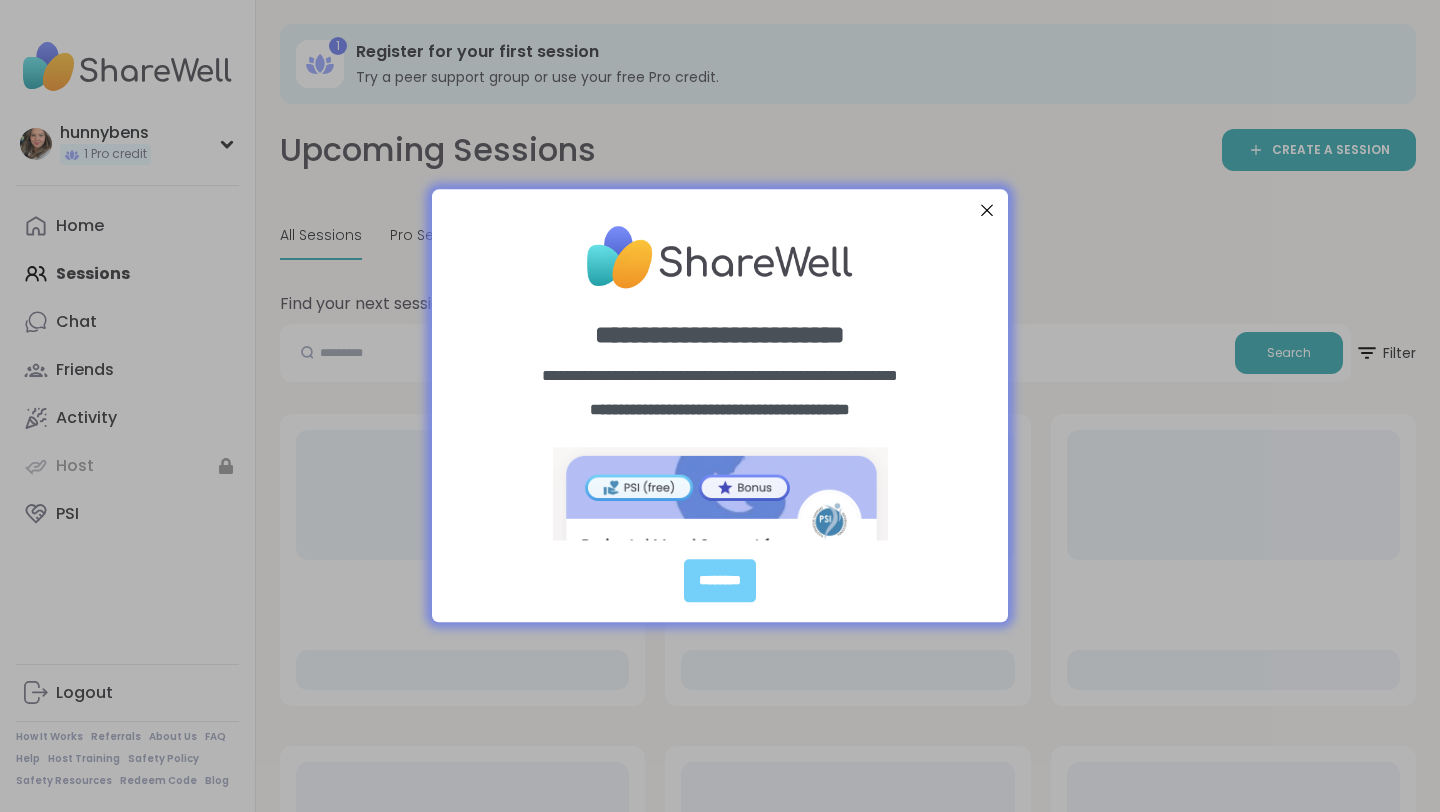scroll, scrollTop: 0, scrollLeft: 0, axis: both 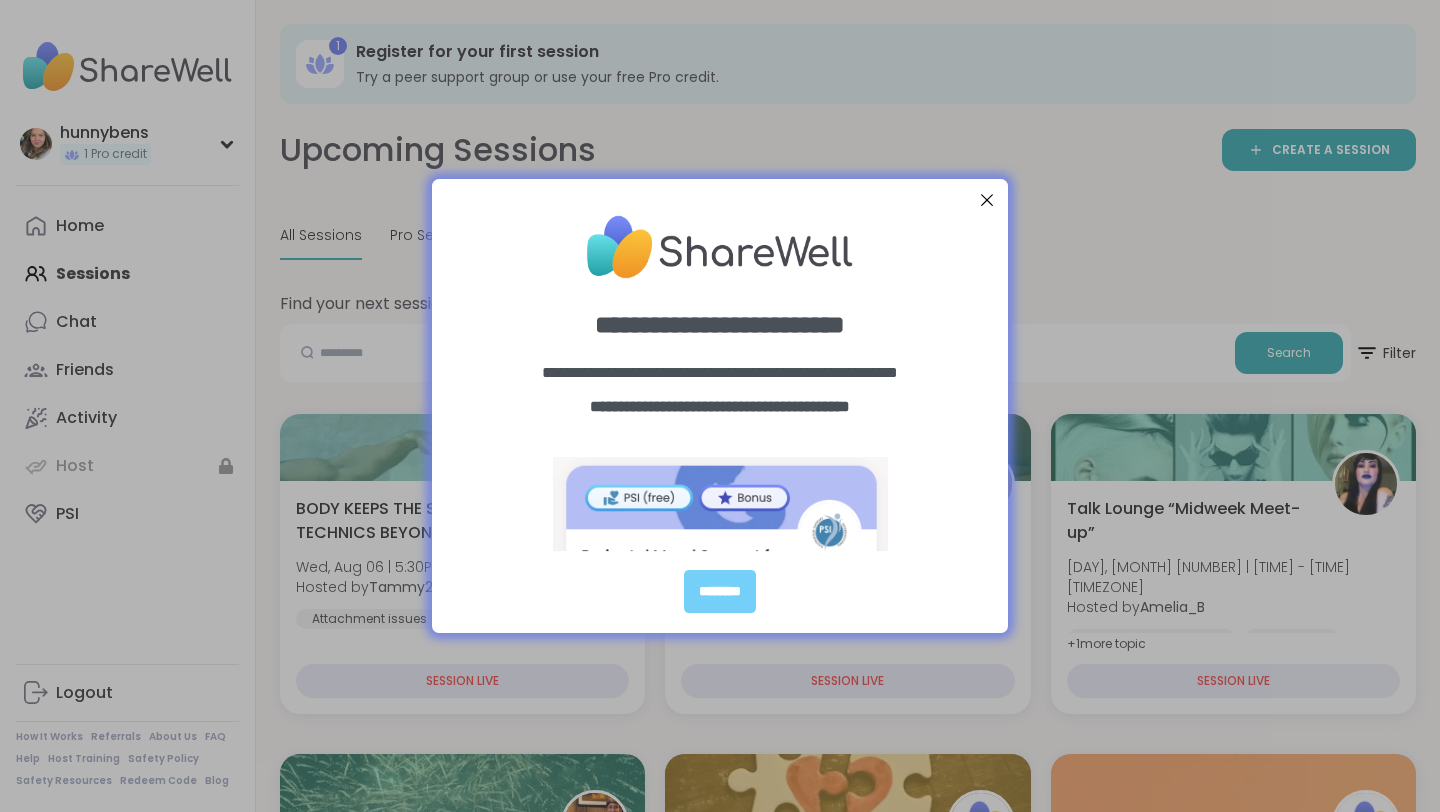 click at bounding box center (987, 200) 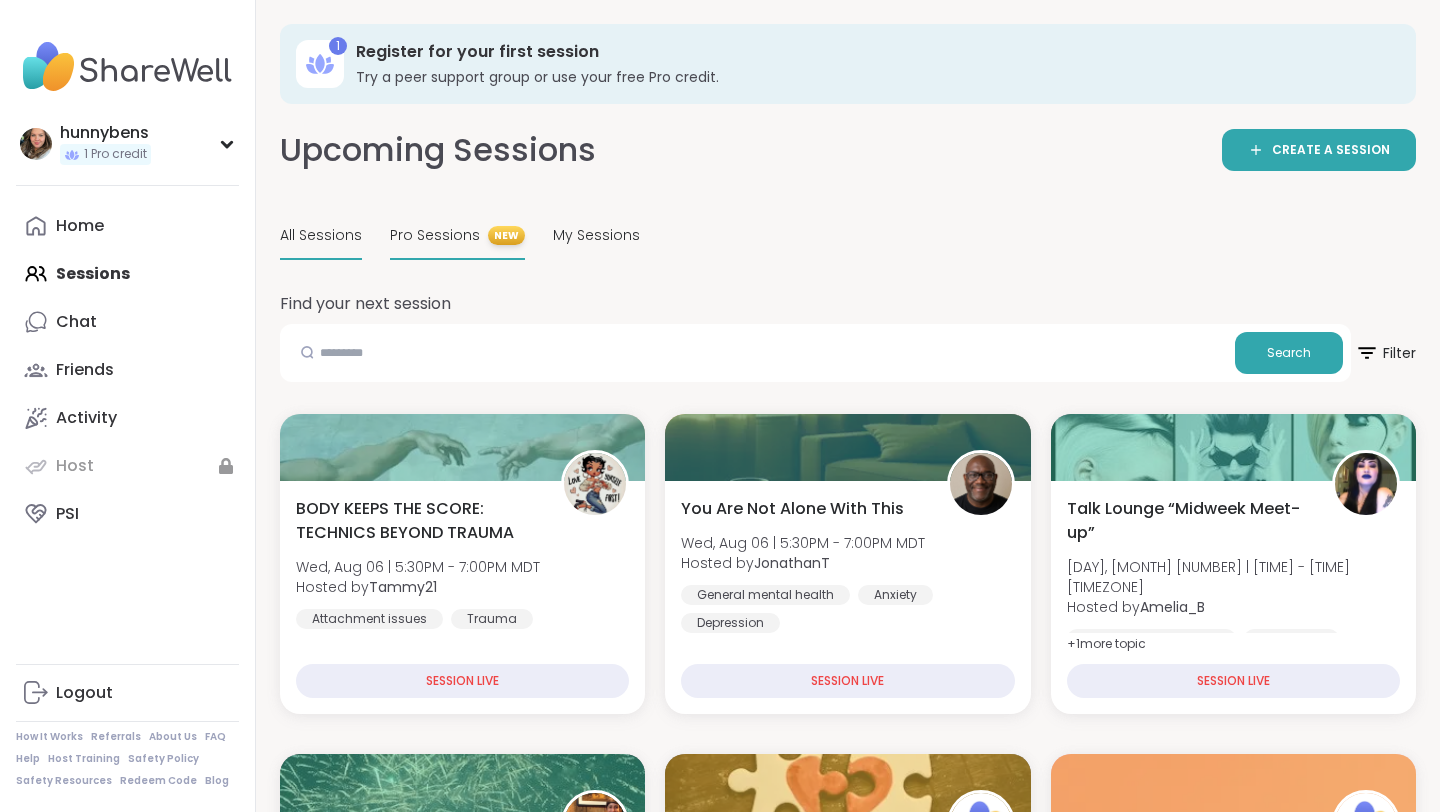 click on "Pro Sessions" at bounding box center (435, 235) 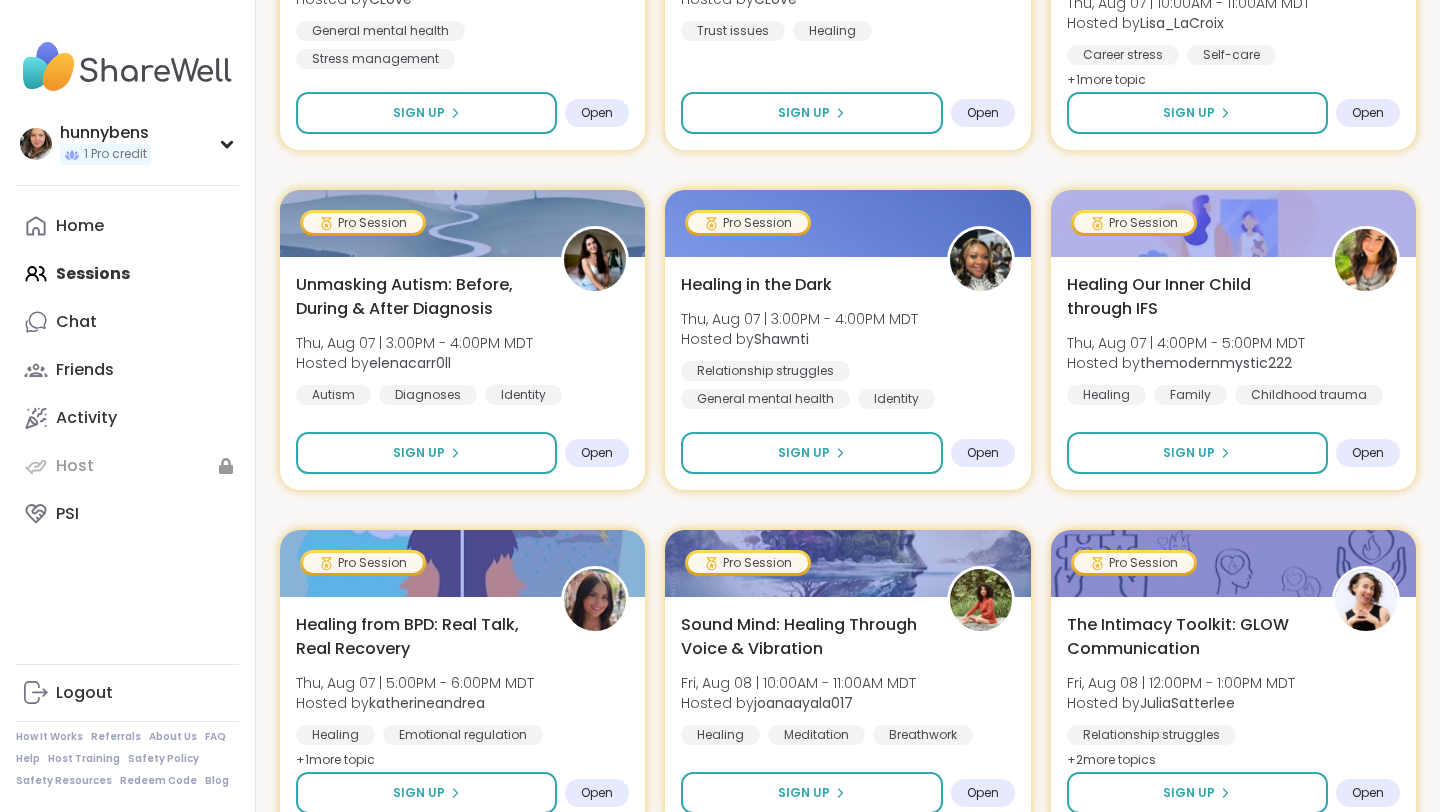 scroll, scrollTop: 0, scrollLeft: 0, axis: both 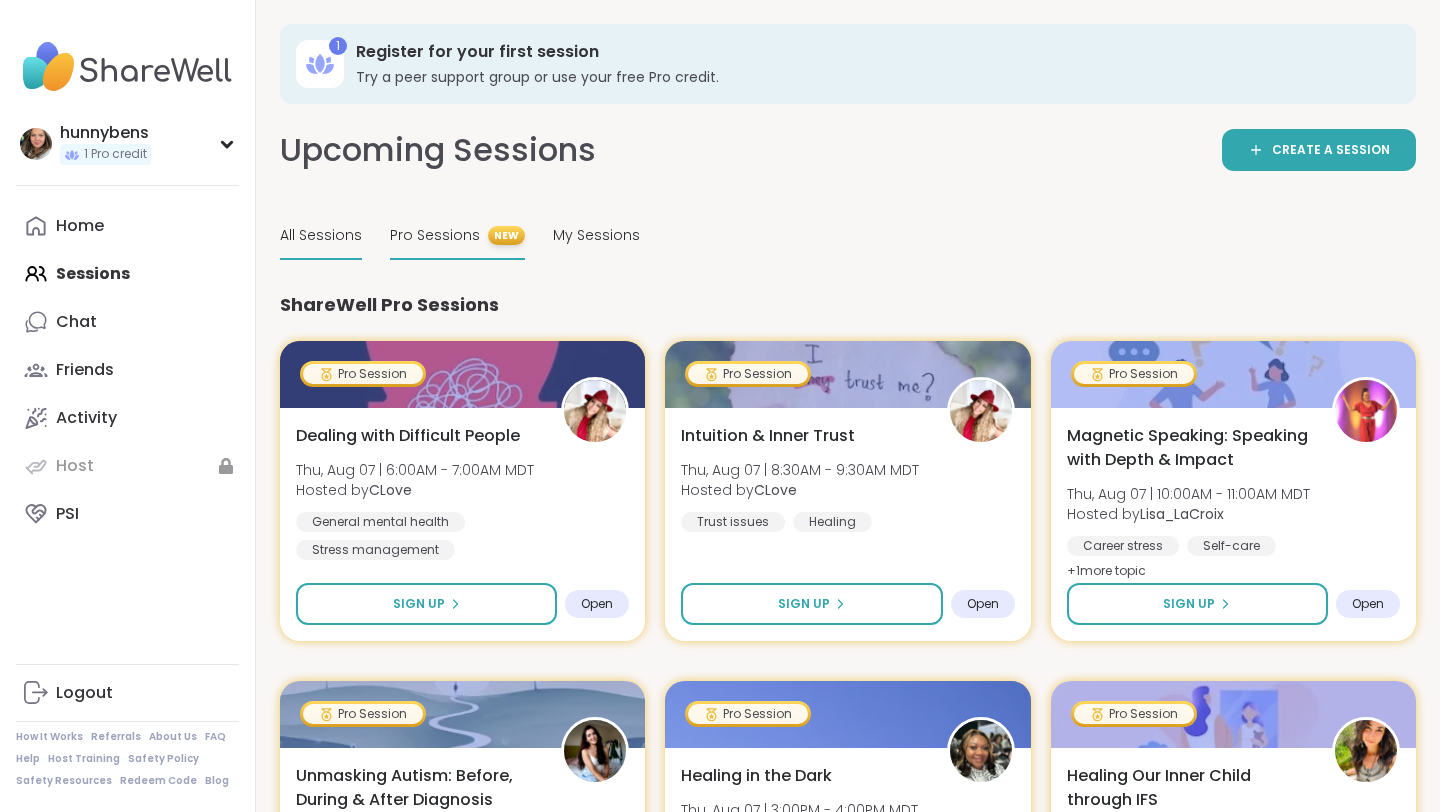 click on "All Sessions" at bounding box center (321, 236) 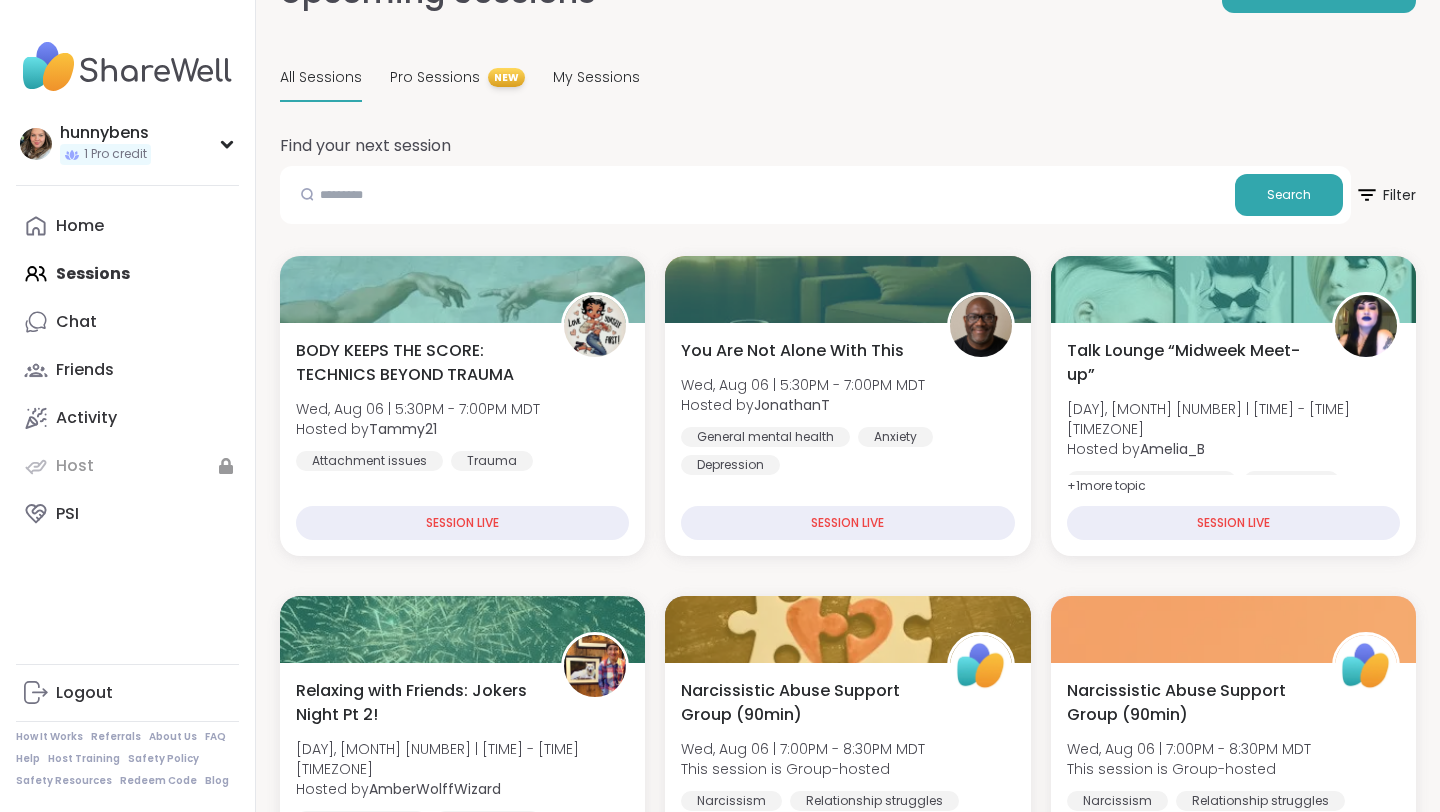 scroll, scrollTop: 162, scrollLeft: 0, axis: vertical 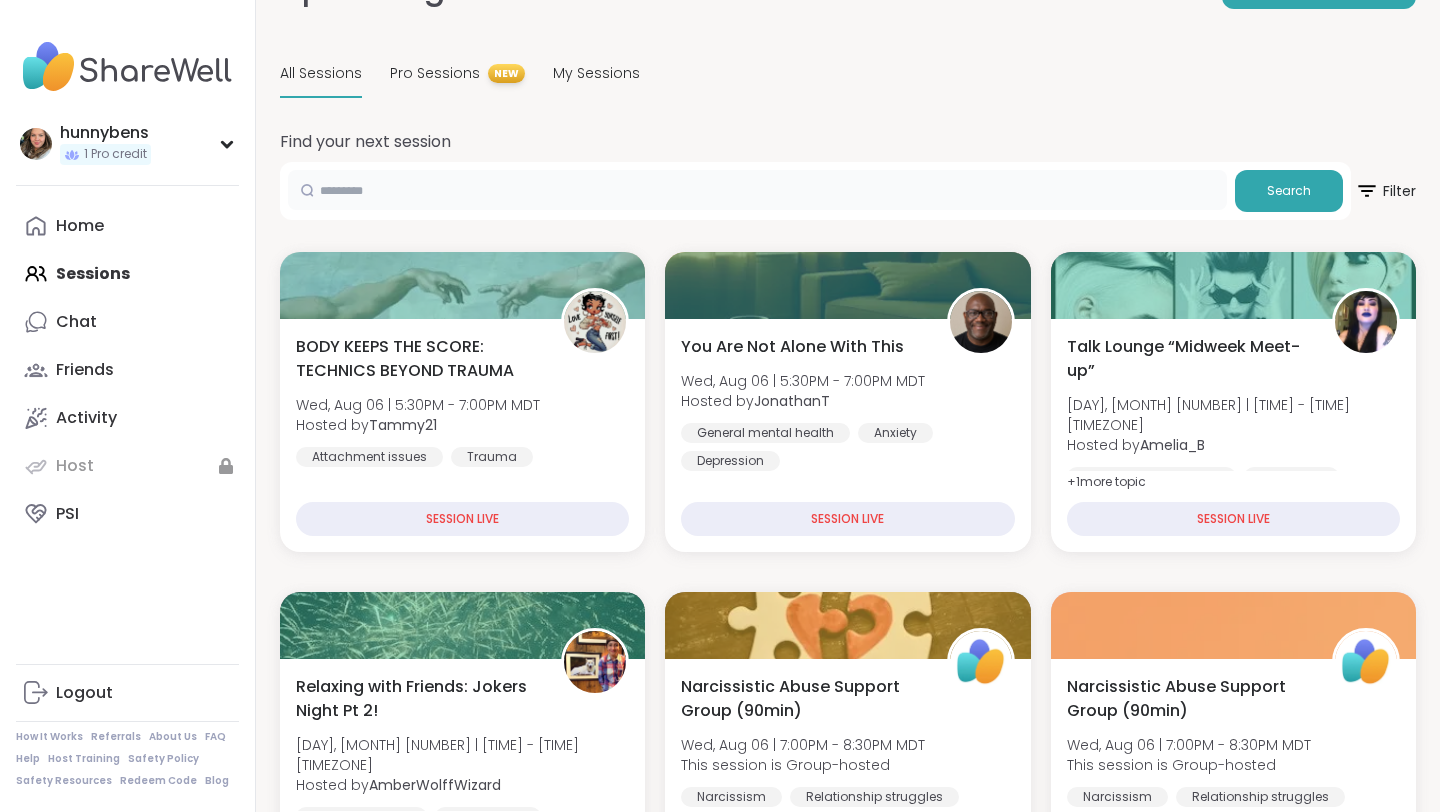 click at bounding box center (757, 190) 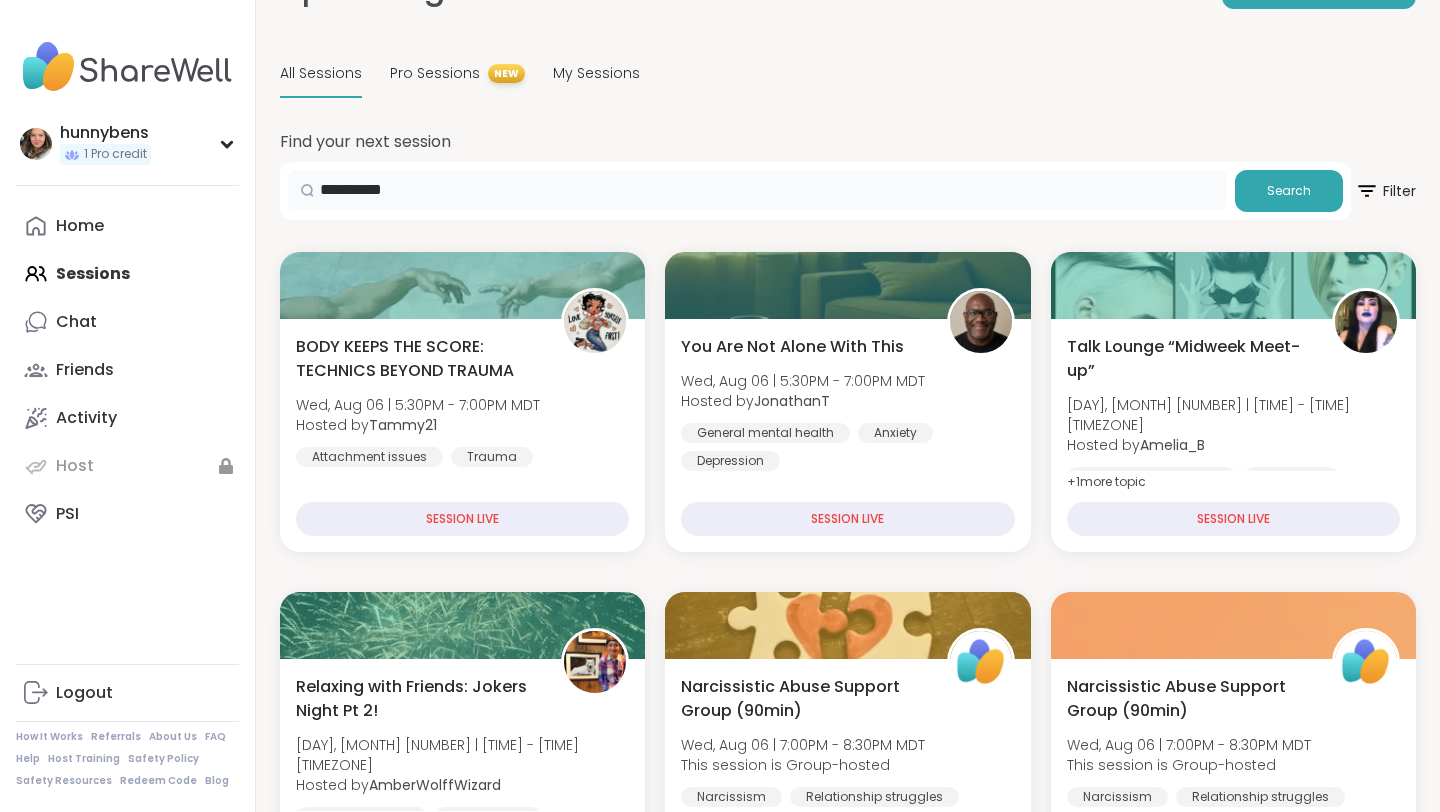 type on "**********" 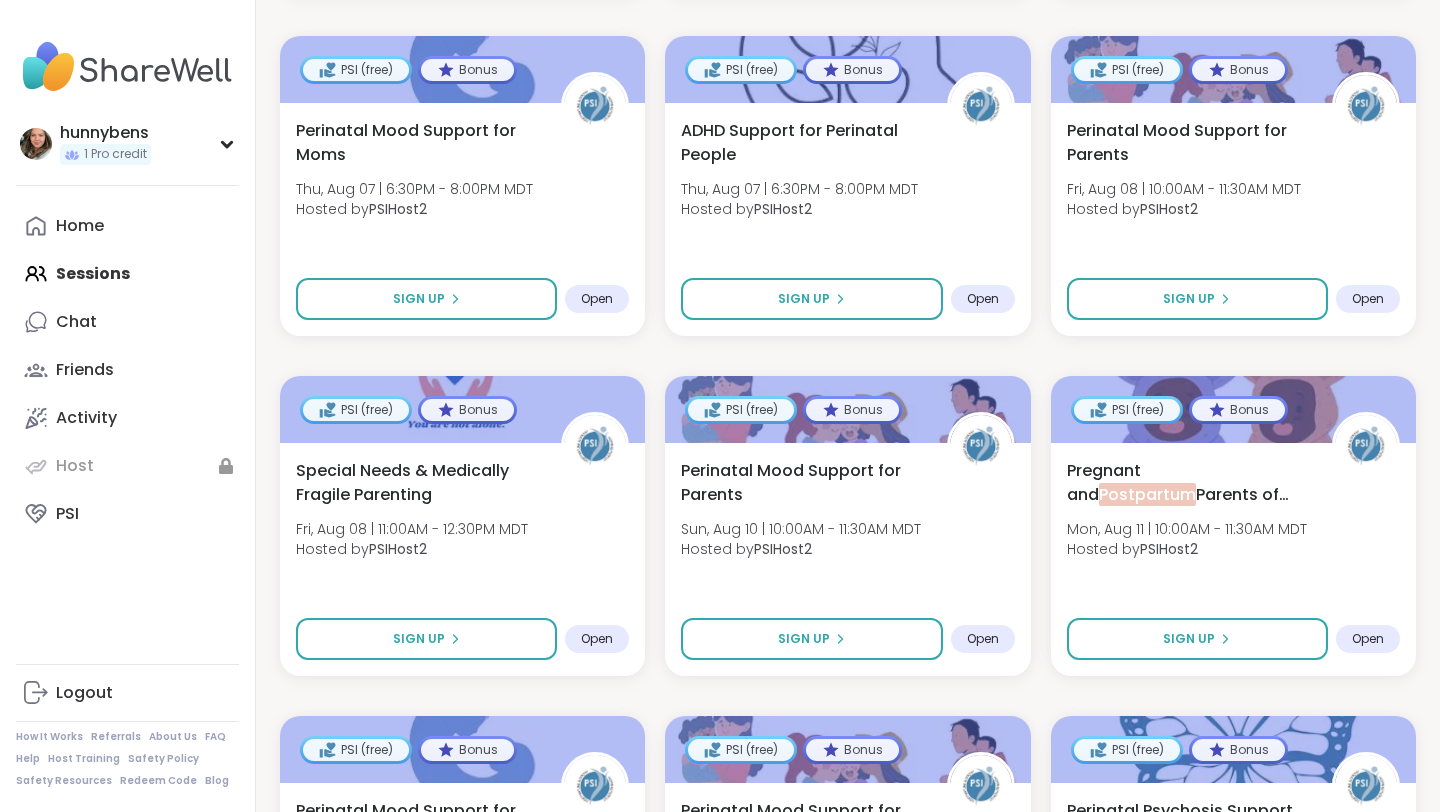 scroll, scrollTop: 1063, scrollLeft: 0, axis: vertical 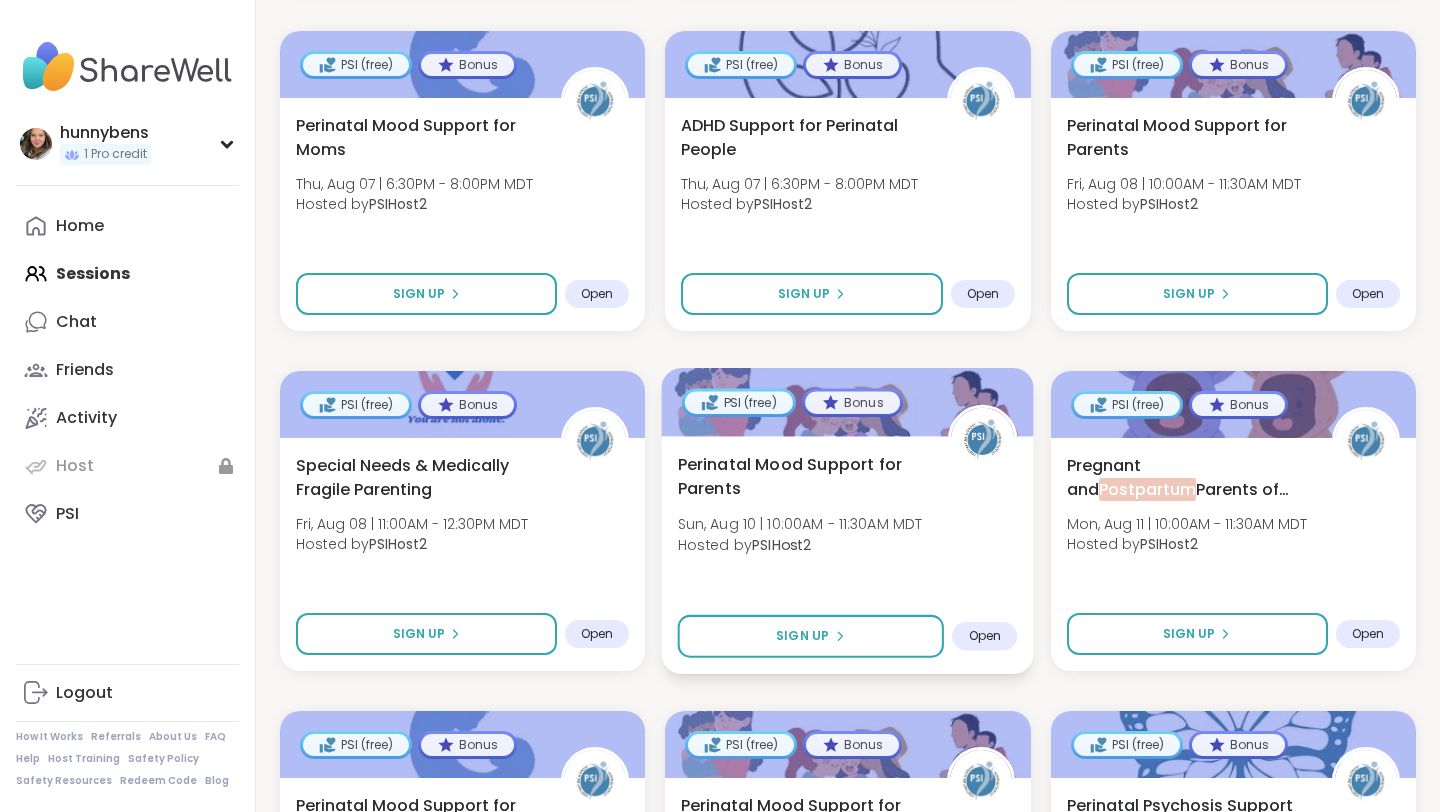 click on "Perinatal Mood Support for Parents" at bounding box center (802, 476) 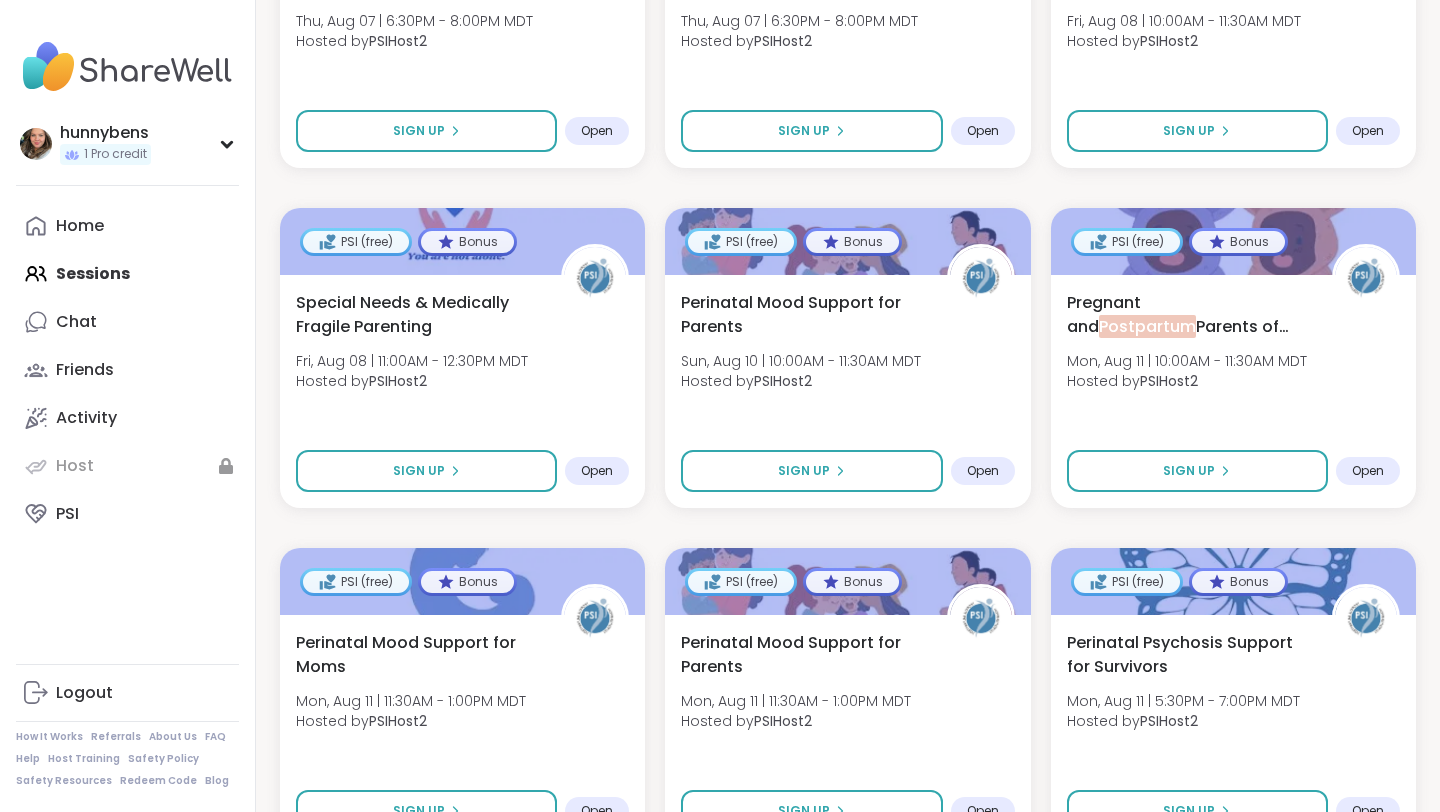 scroll, scrollTop: 1275, scrollLeft: 0, axis: vertical 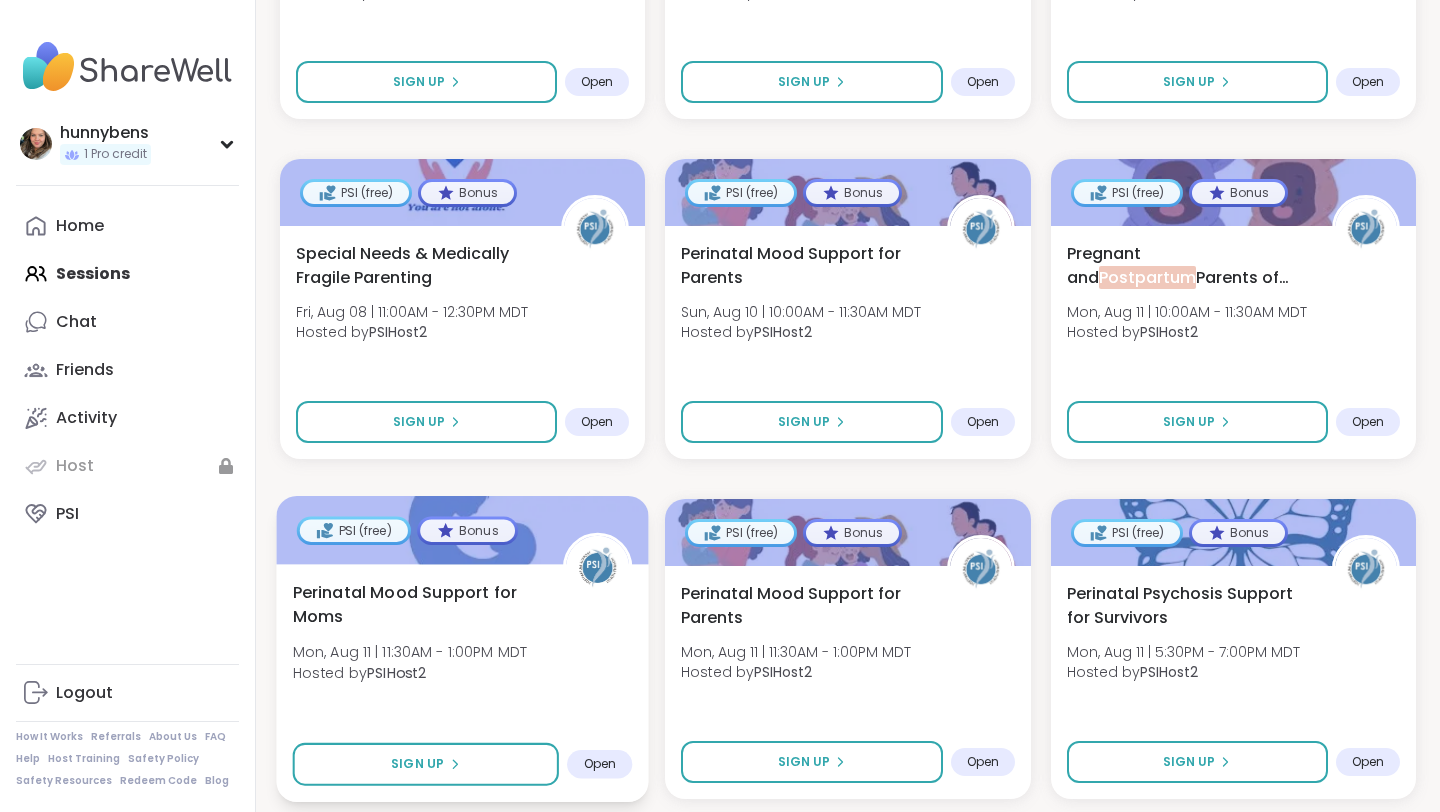 click on "Perinatal Mood Support for Moms" at bounding box center [417, 604] 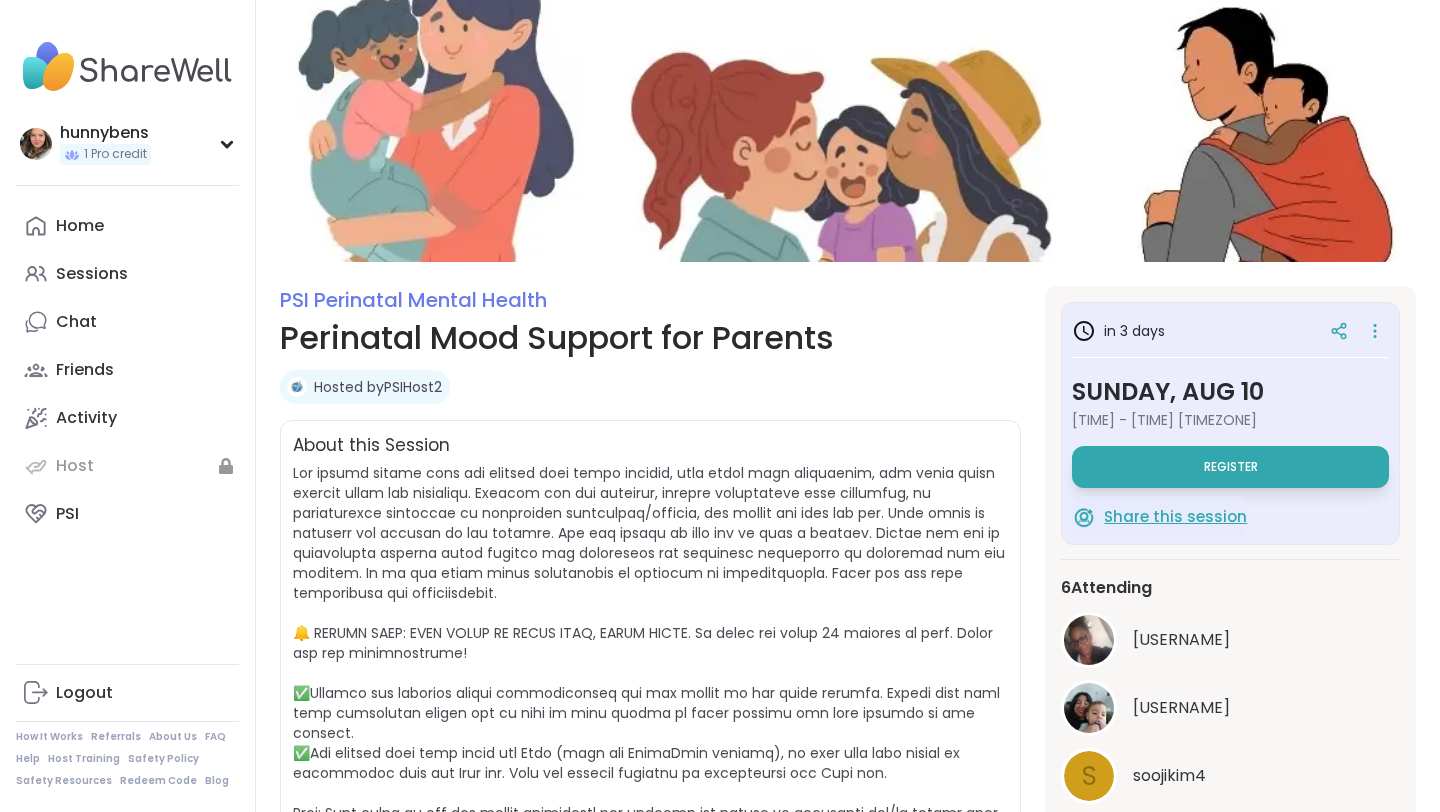 scroll, scrollTop: 0, scrollLeft: 0, axis: both 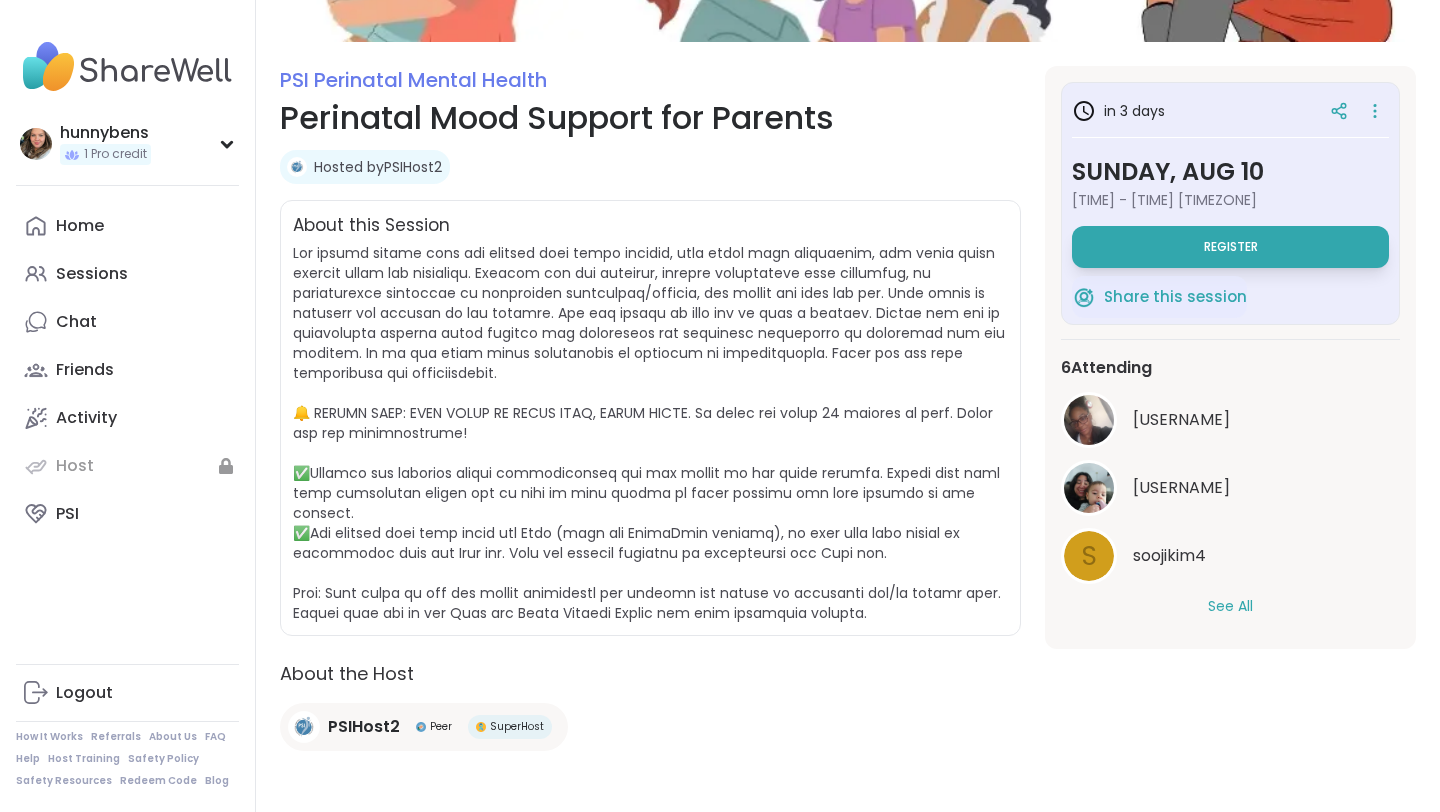 click on "See All" at bounding box center (1230, 606) 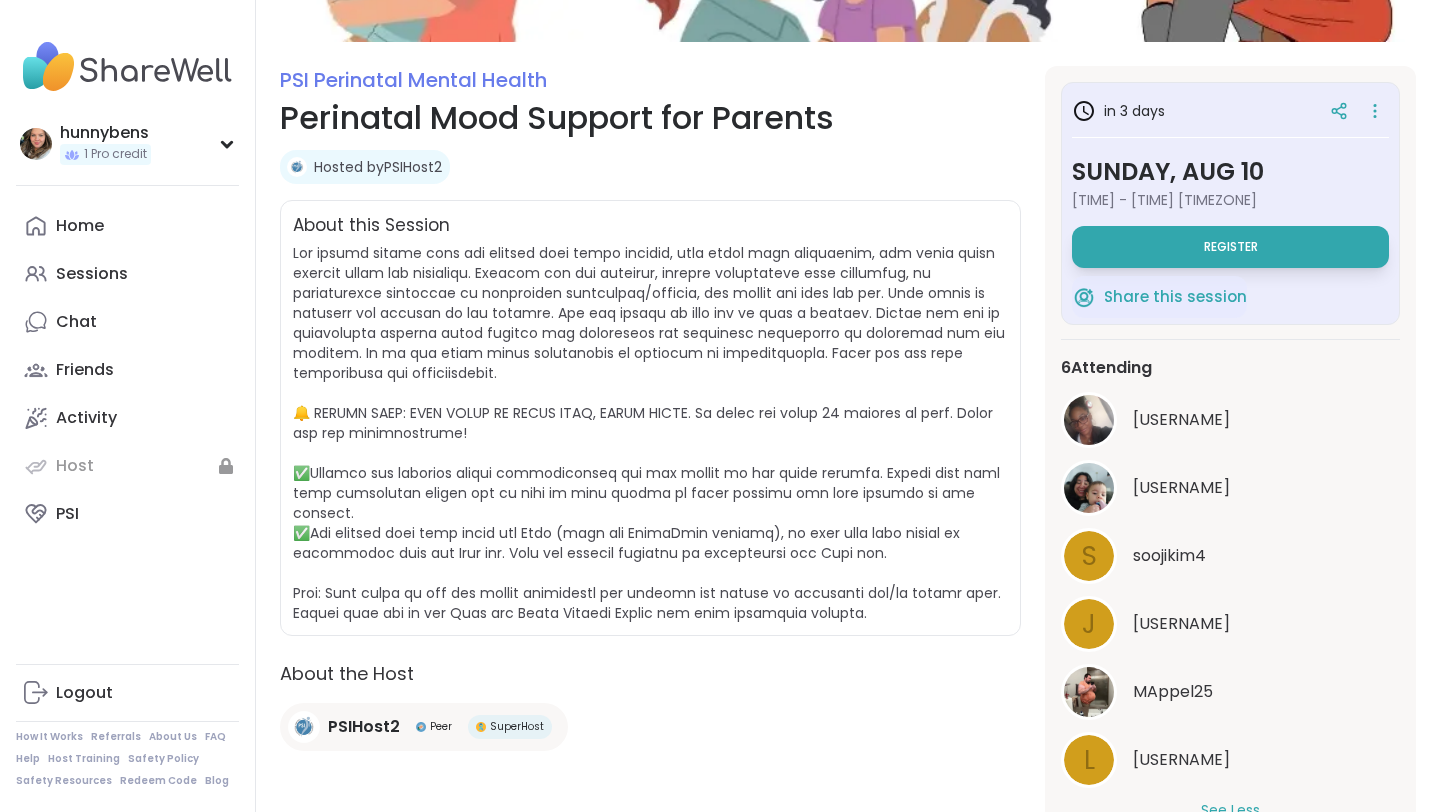 scroll, scrollTop: 5, scrollLeft: 0, axis: vertical 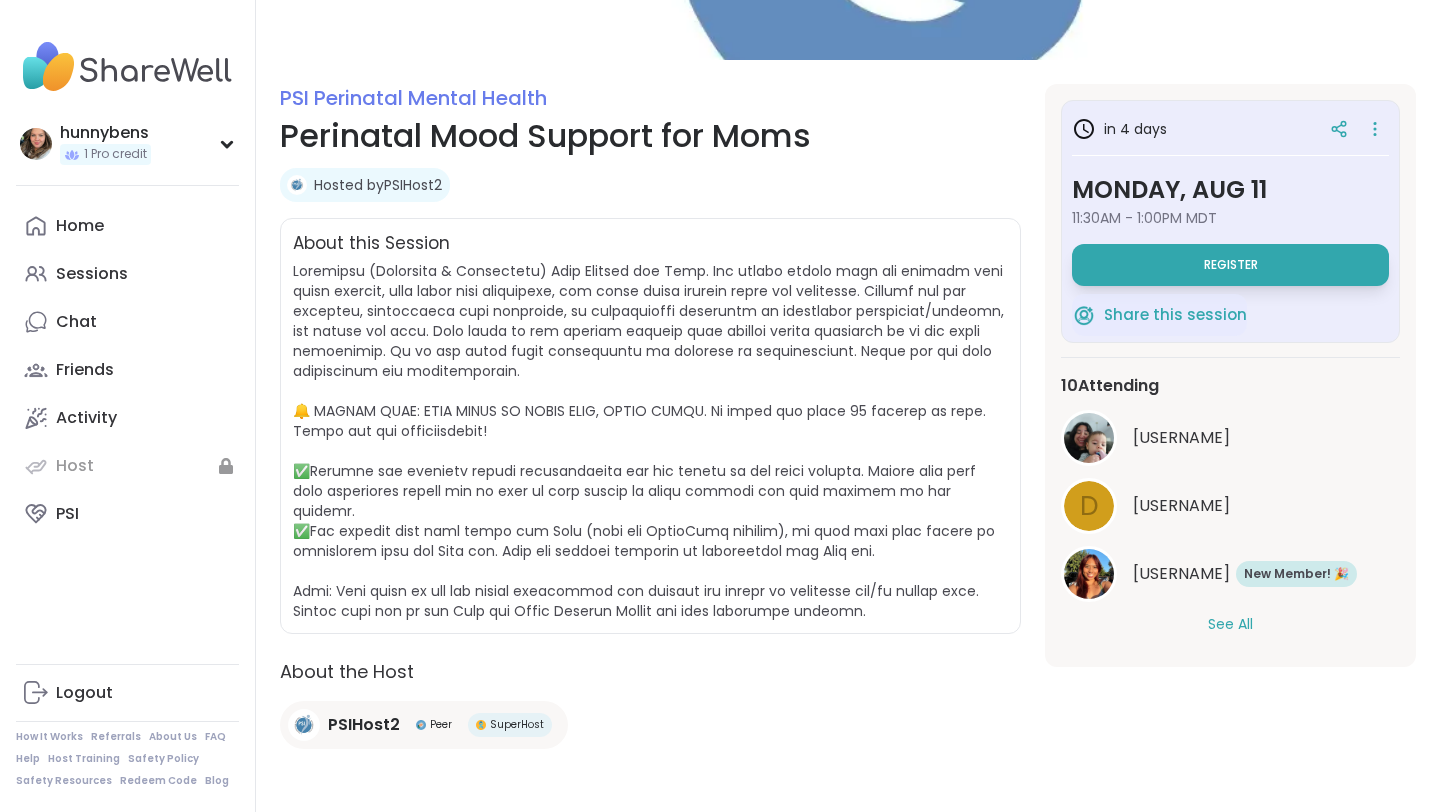 click on "Hosted by  PSIHost2" at bounding box center (378, 185) 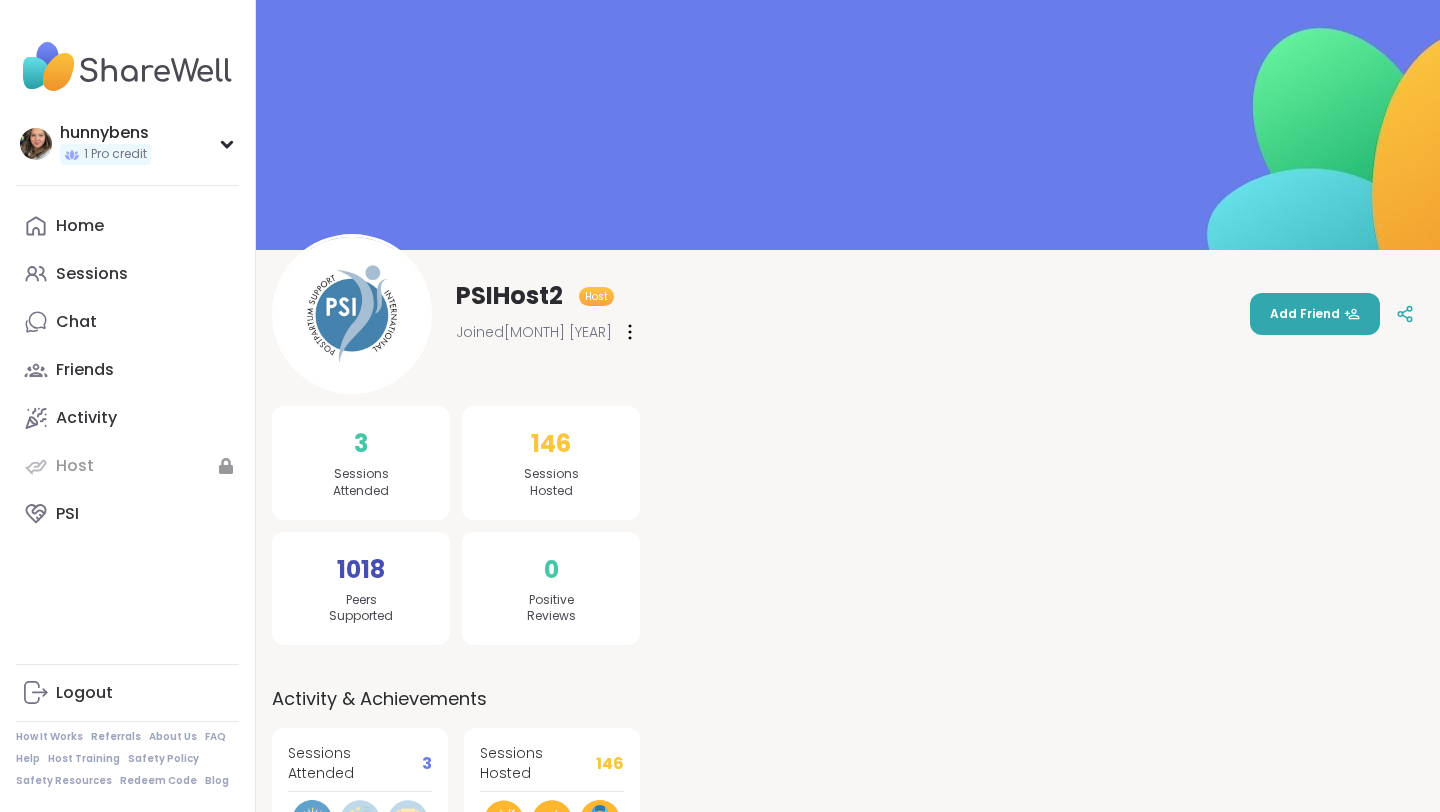 scroll, scrollTop: 0, scrollLeft: 0, axis: both 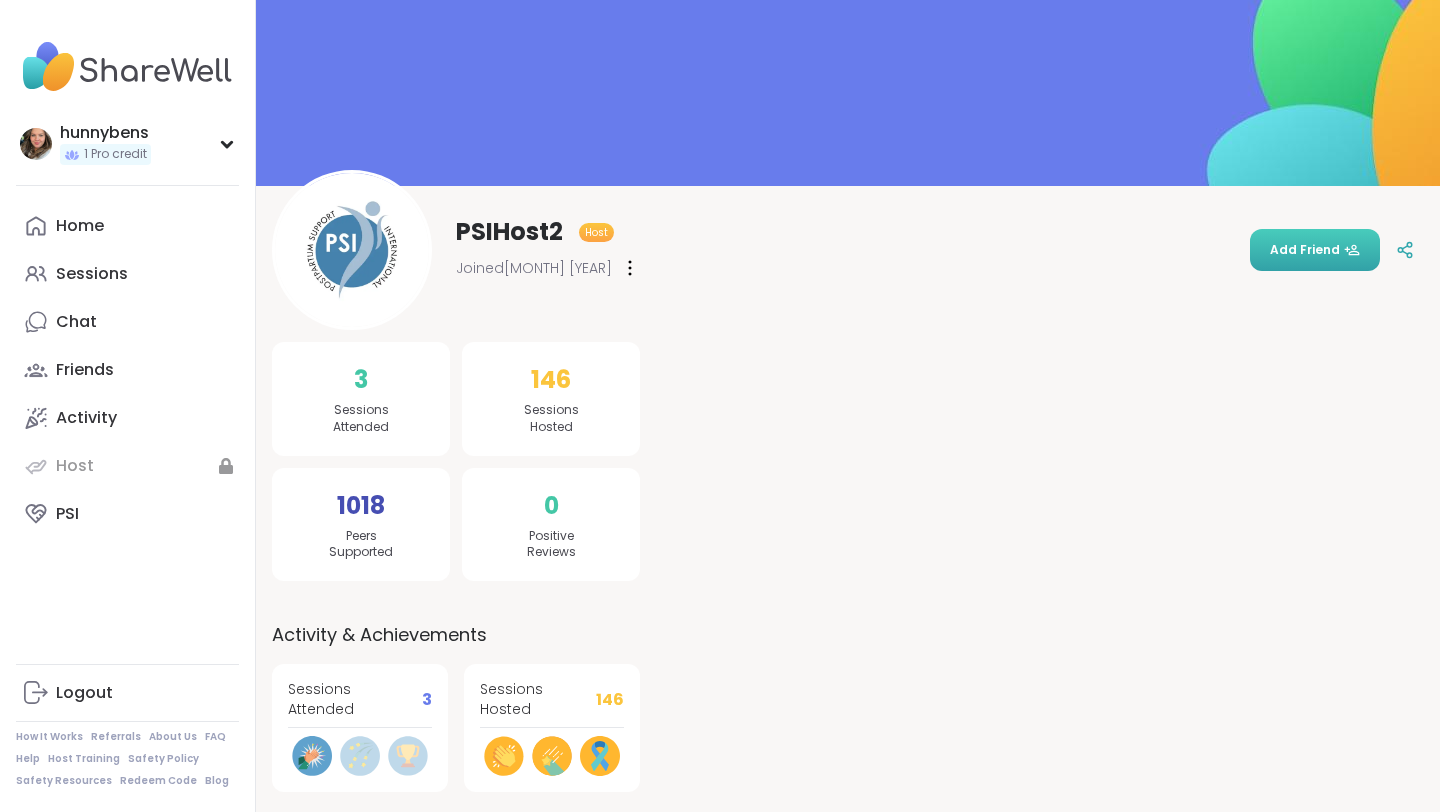 click on "Add Friend" at bounding box center [1315, 250] 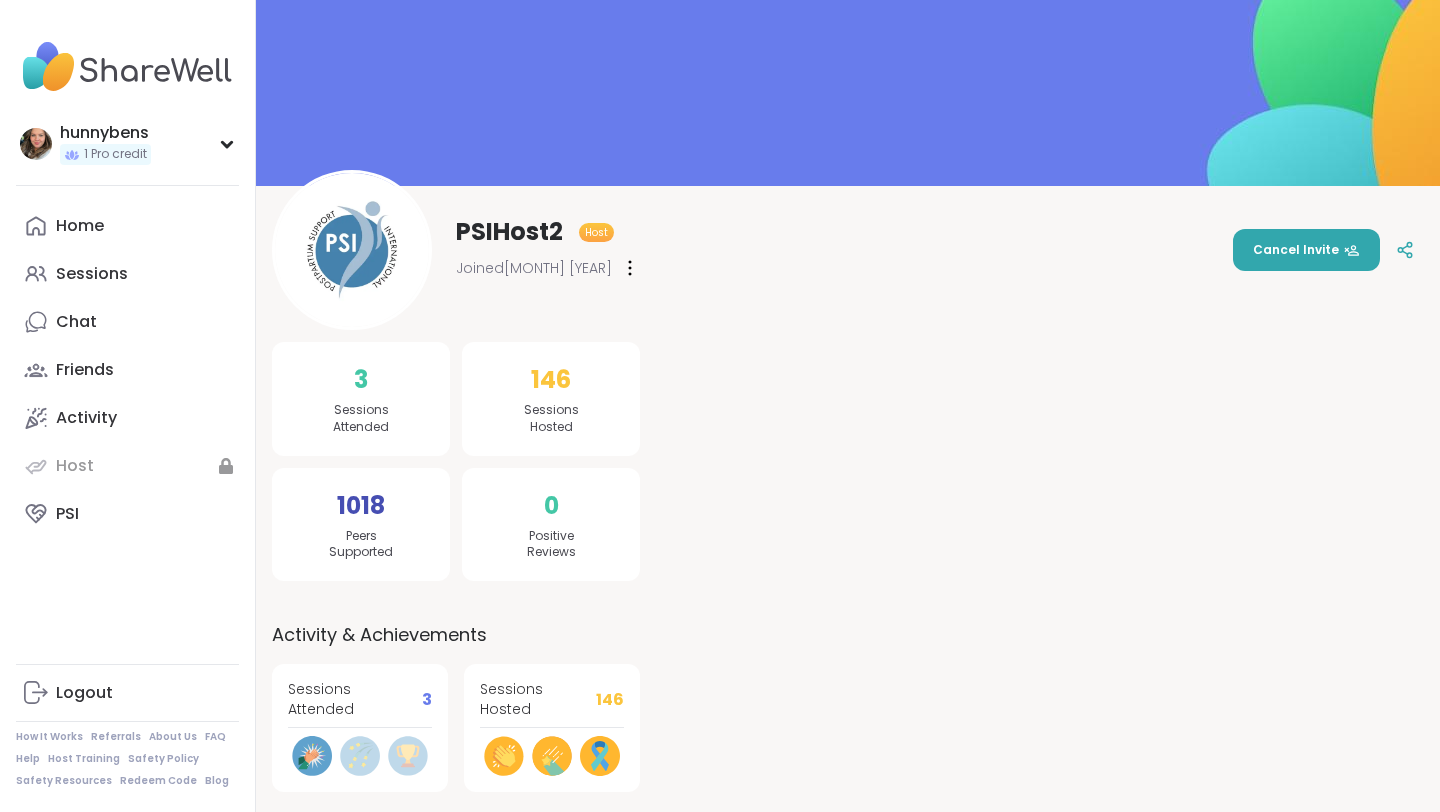 click at bounding box center [630, 268] 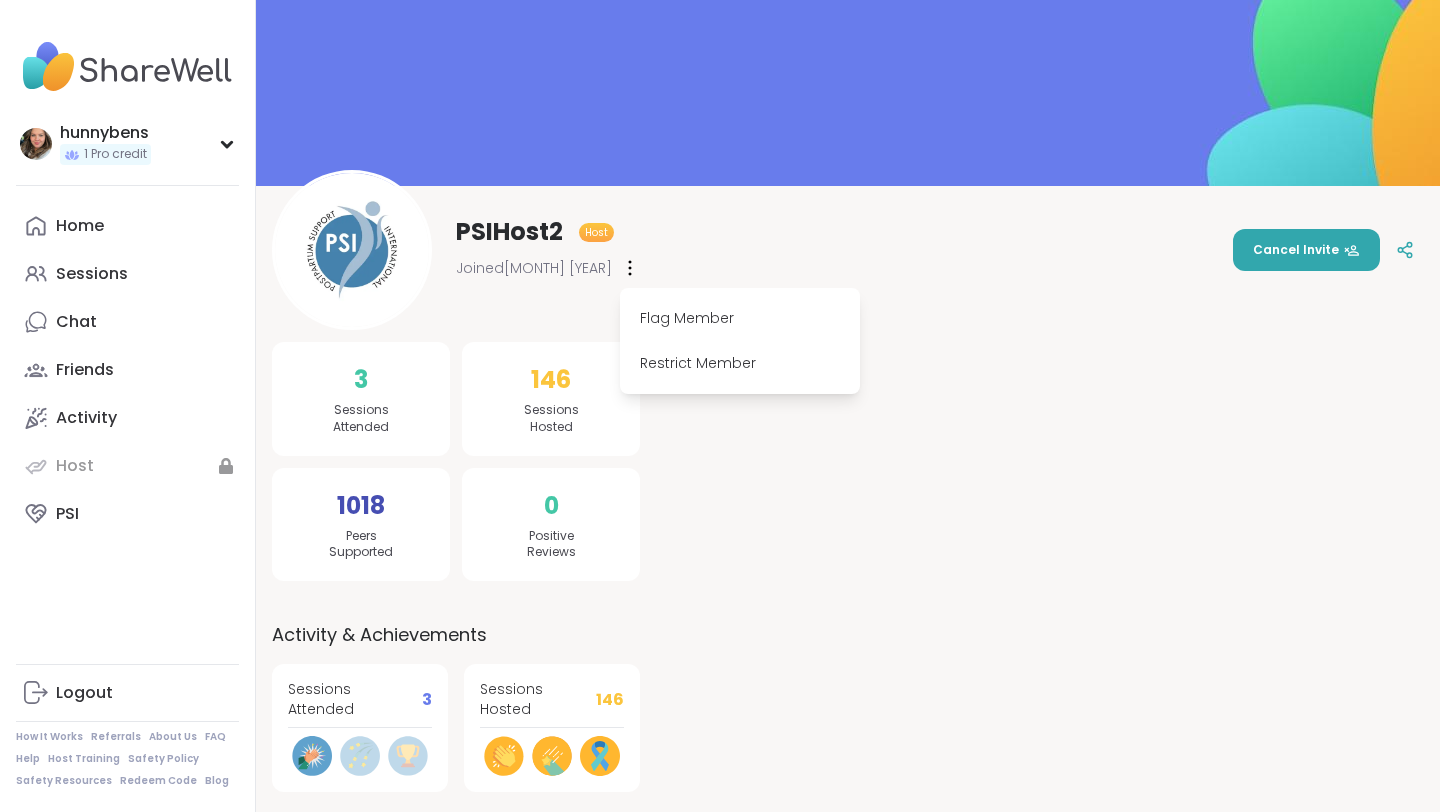 click on "PSIHost2 Host Joined  Jul 2023 Flag Member Restrict Member Cancel Invite" at bounding box center (848, 250) 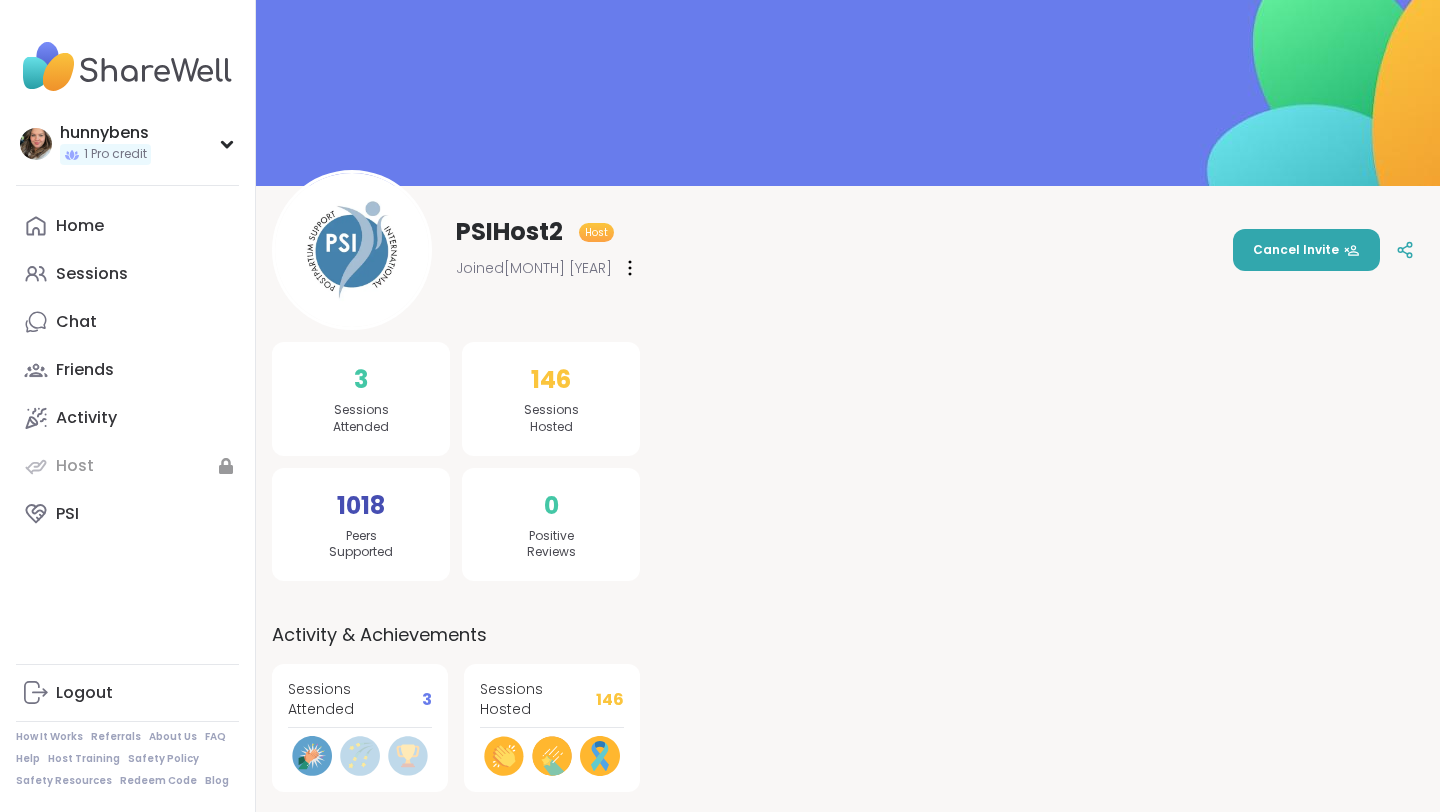 click on "Sessions Hosted" at bounding box center (551, 419) 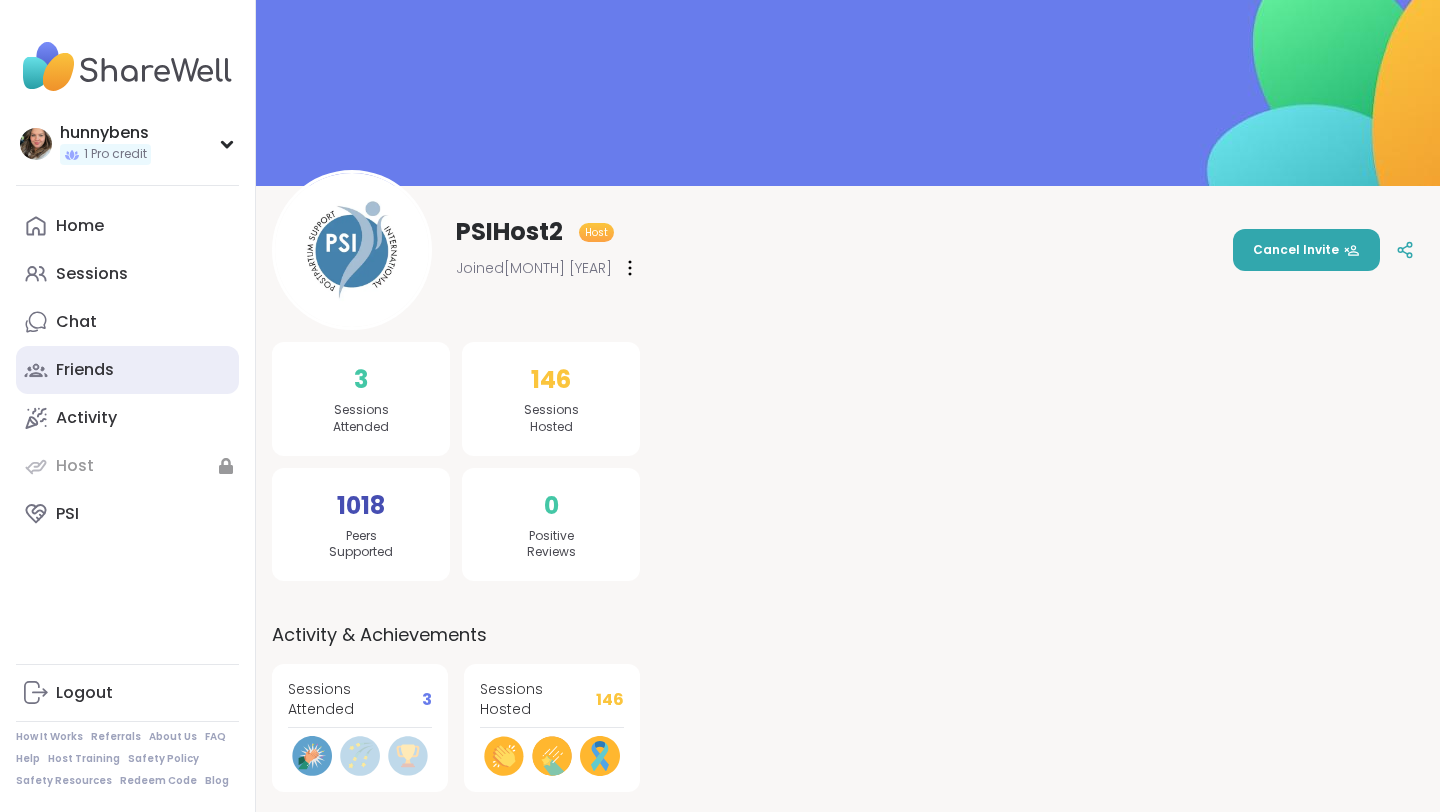 click on "Friends" at bounding box center [127, 370] 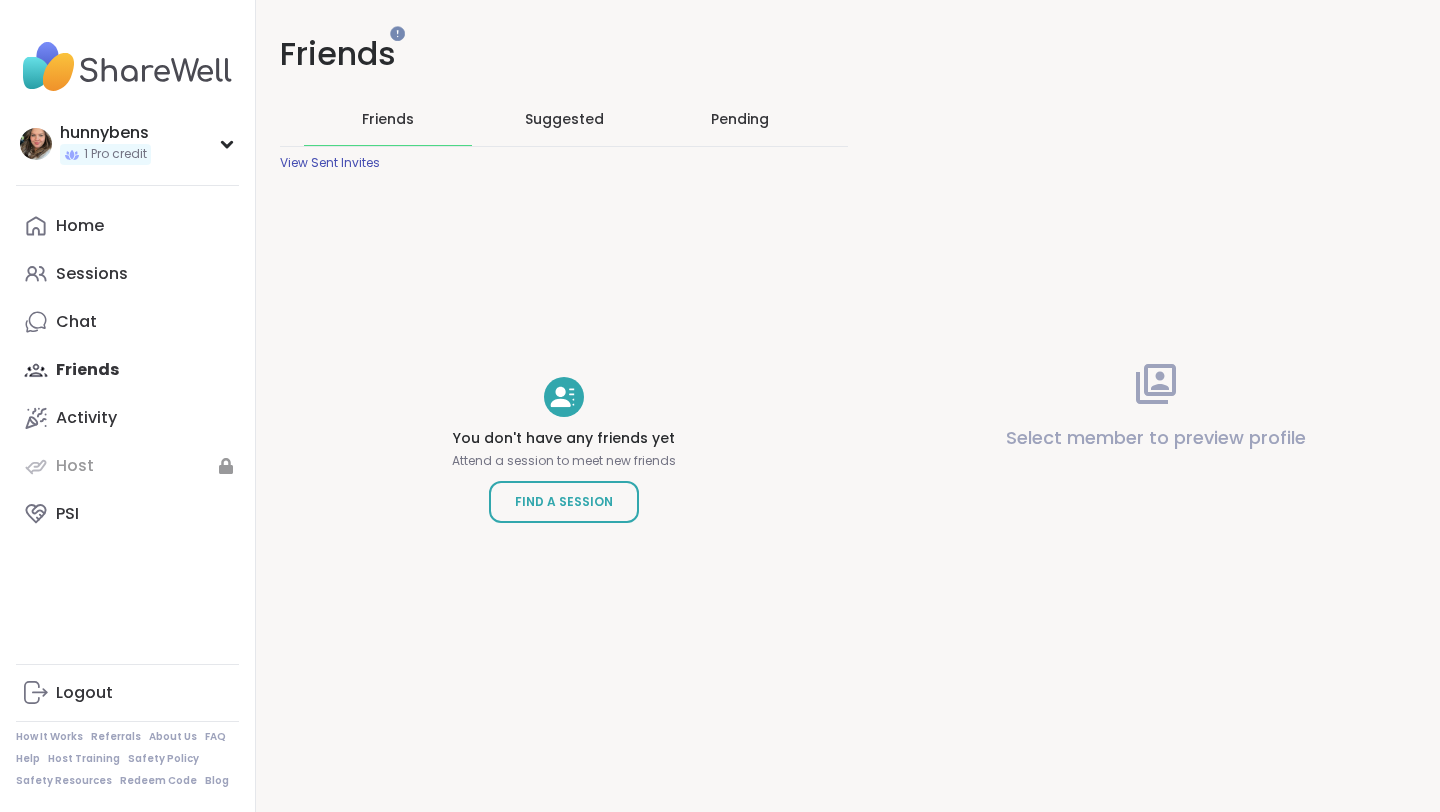scroll, scrollTop: 0, scrollLeft: 0, axis: both 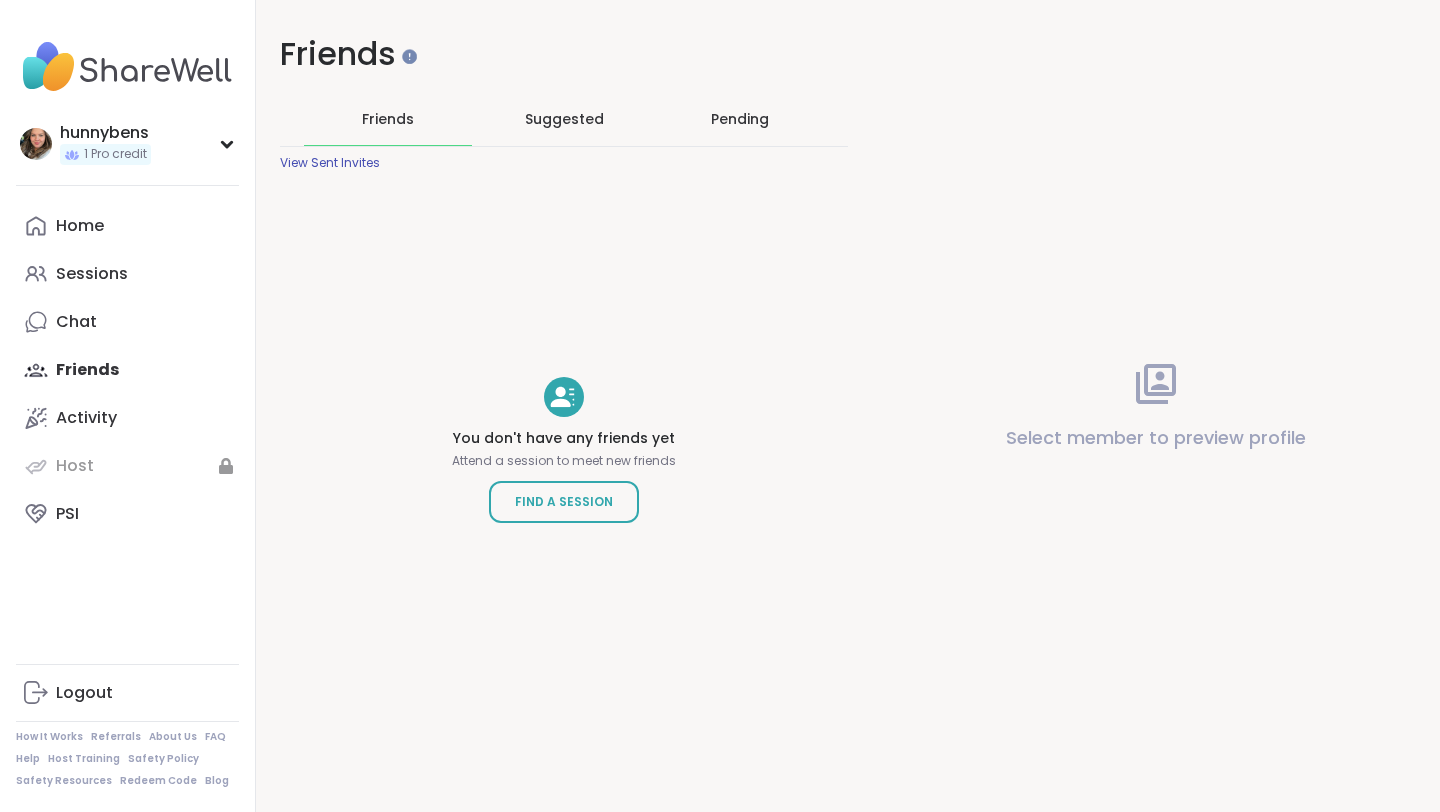 click on "View Sent Invites" at bounding box center [330, 163] 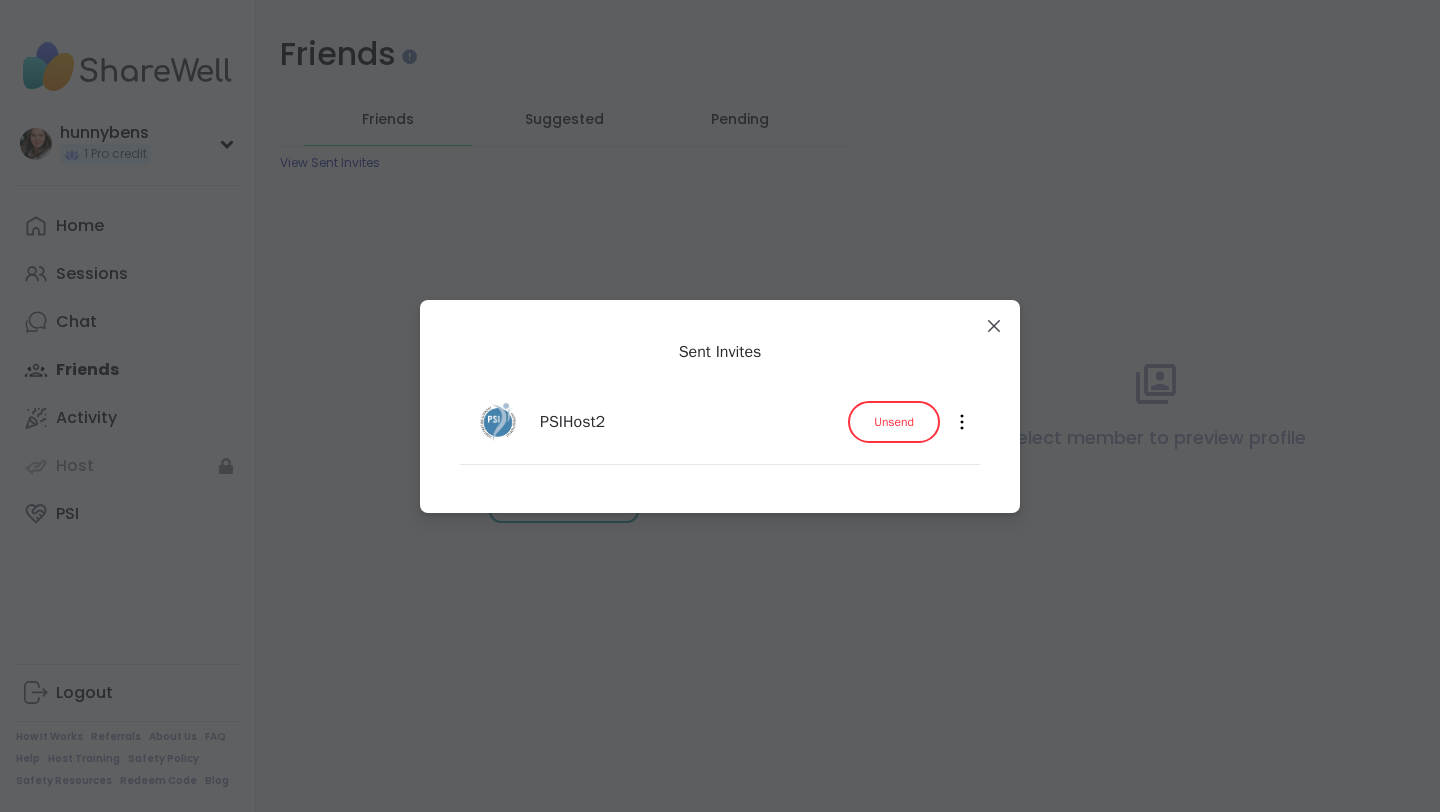 click 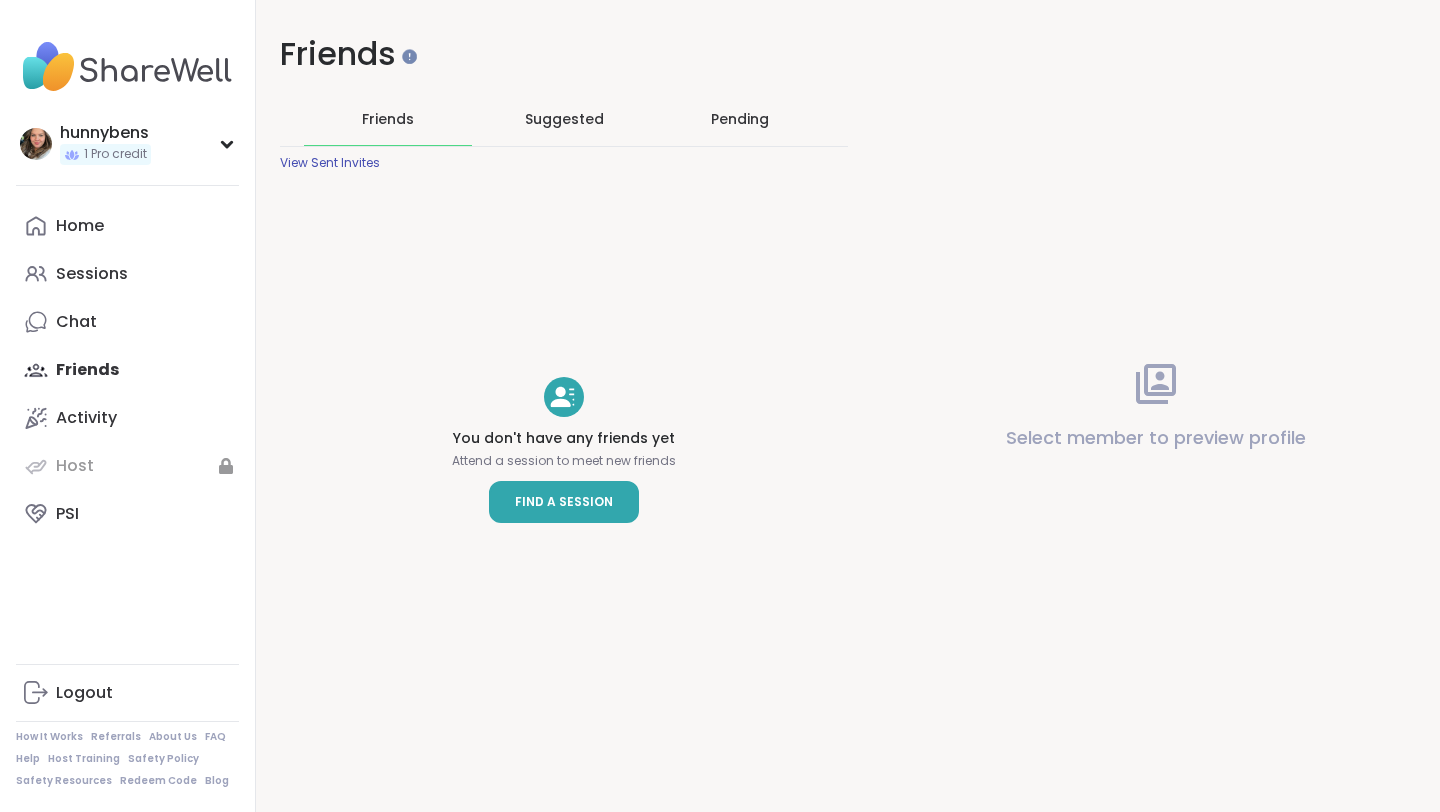 click on "Find a Session" at bounding box center [564, 502] 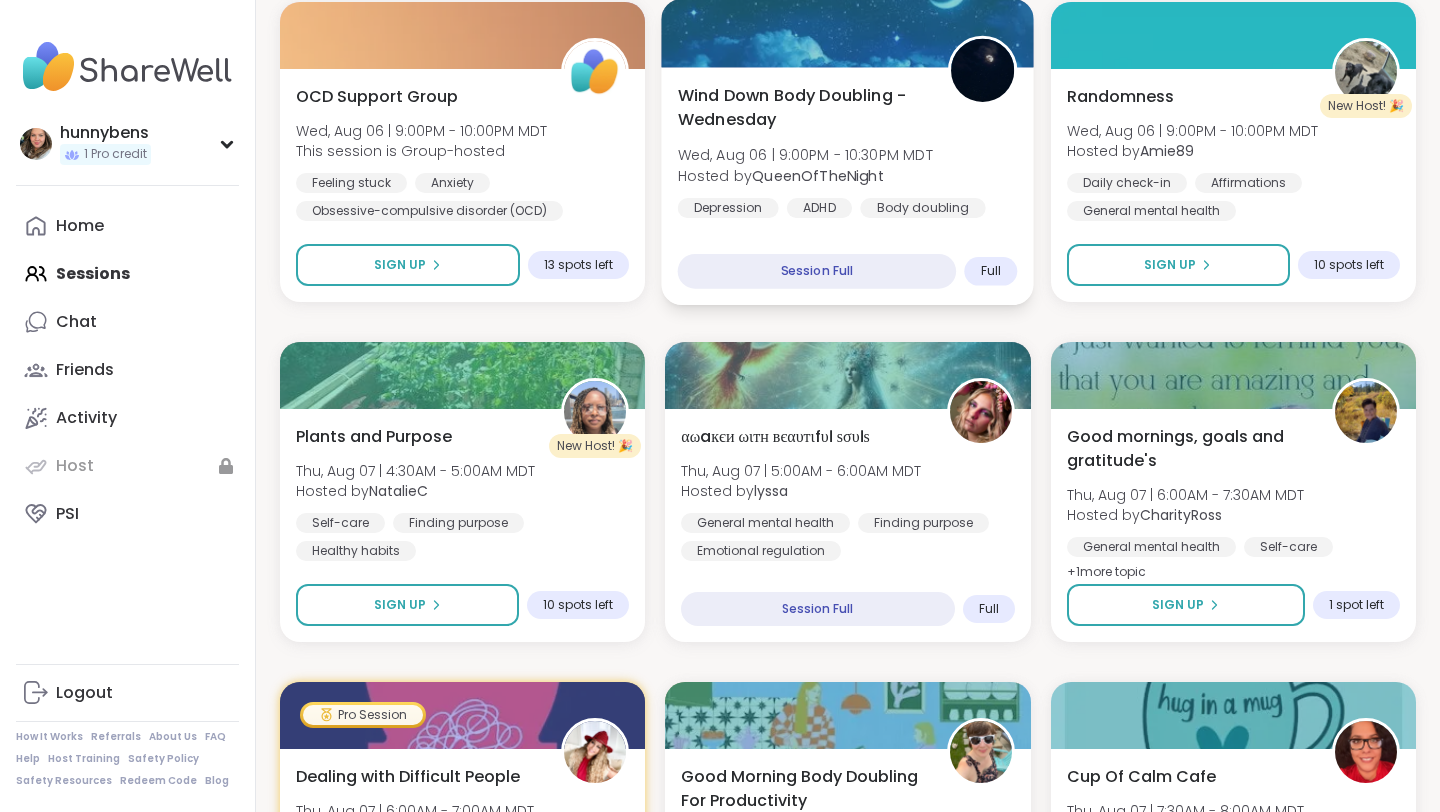 scroll, scrollTop: 1435, scrollLeft: 0, axis: vertical 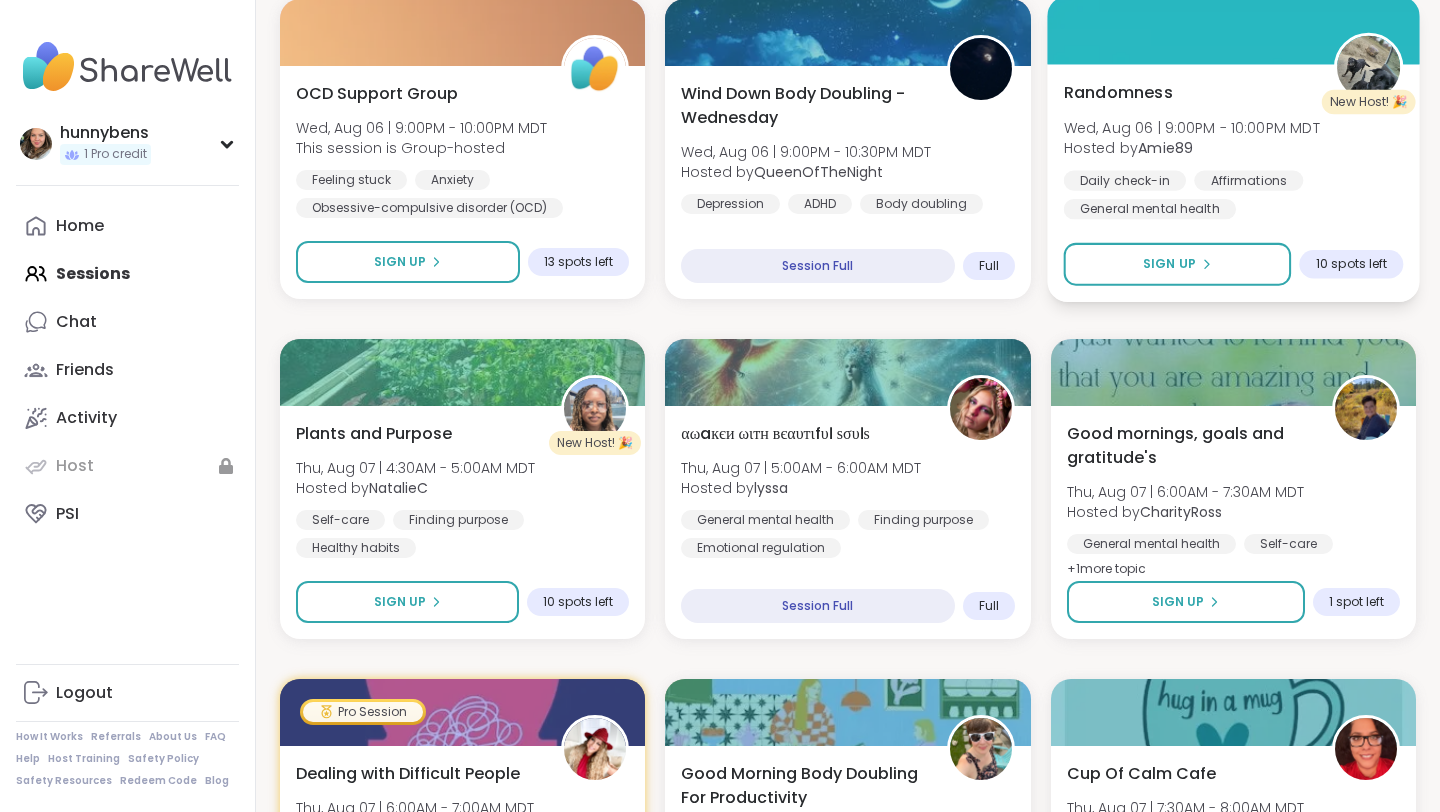 click on "Randomness" at bounding box center [1117, 92] 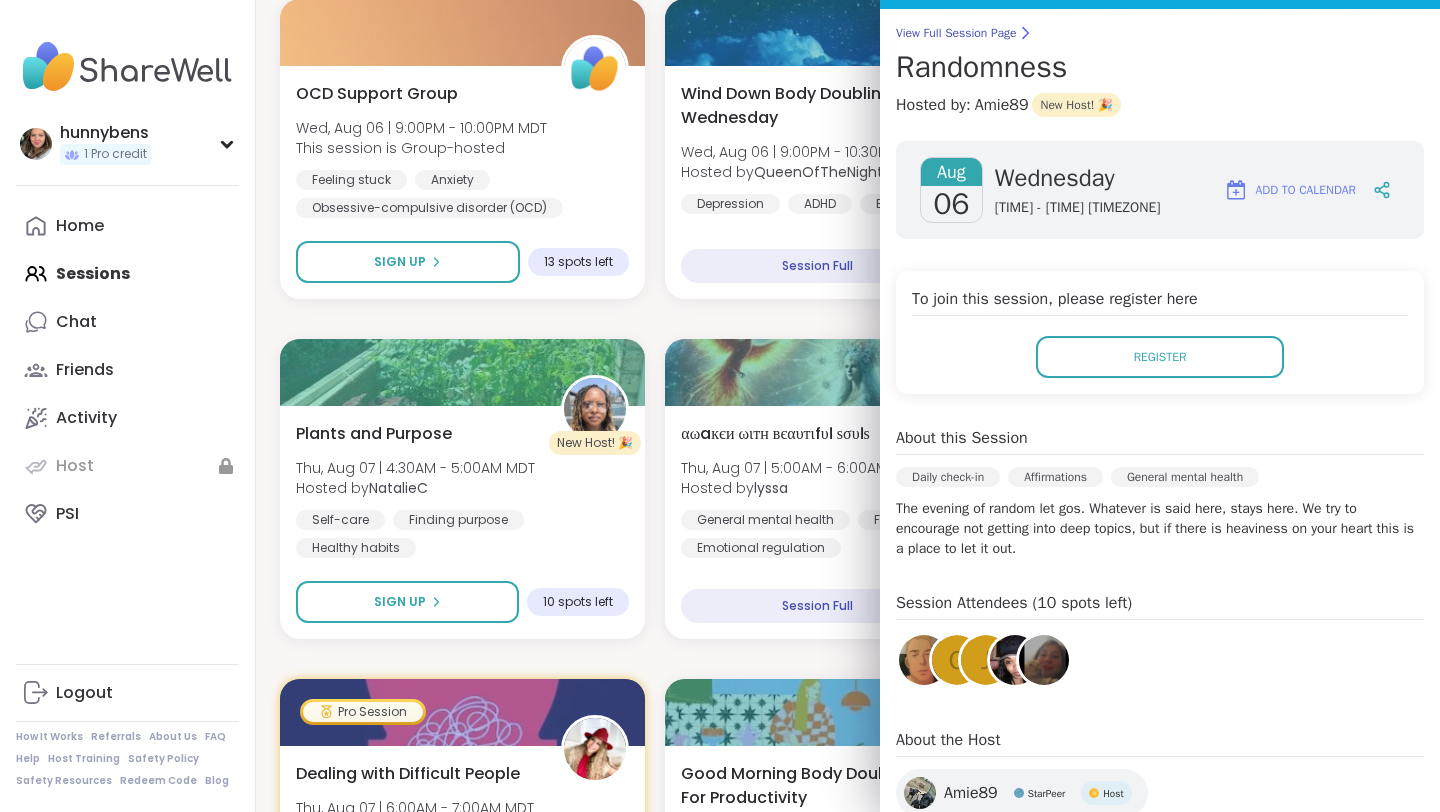 scroll, scrollTop: 154, scrollLeft: 0, axis: vertical 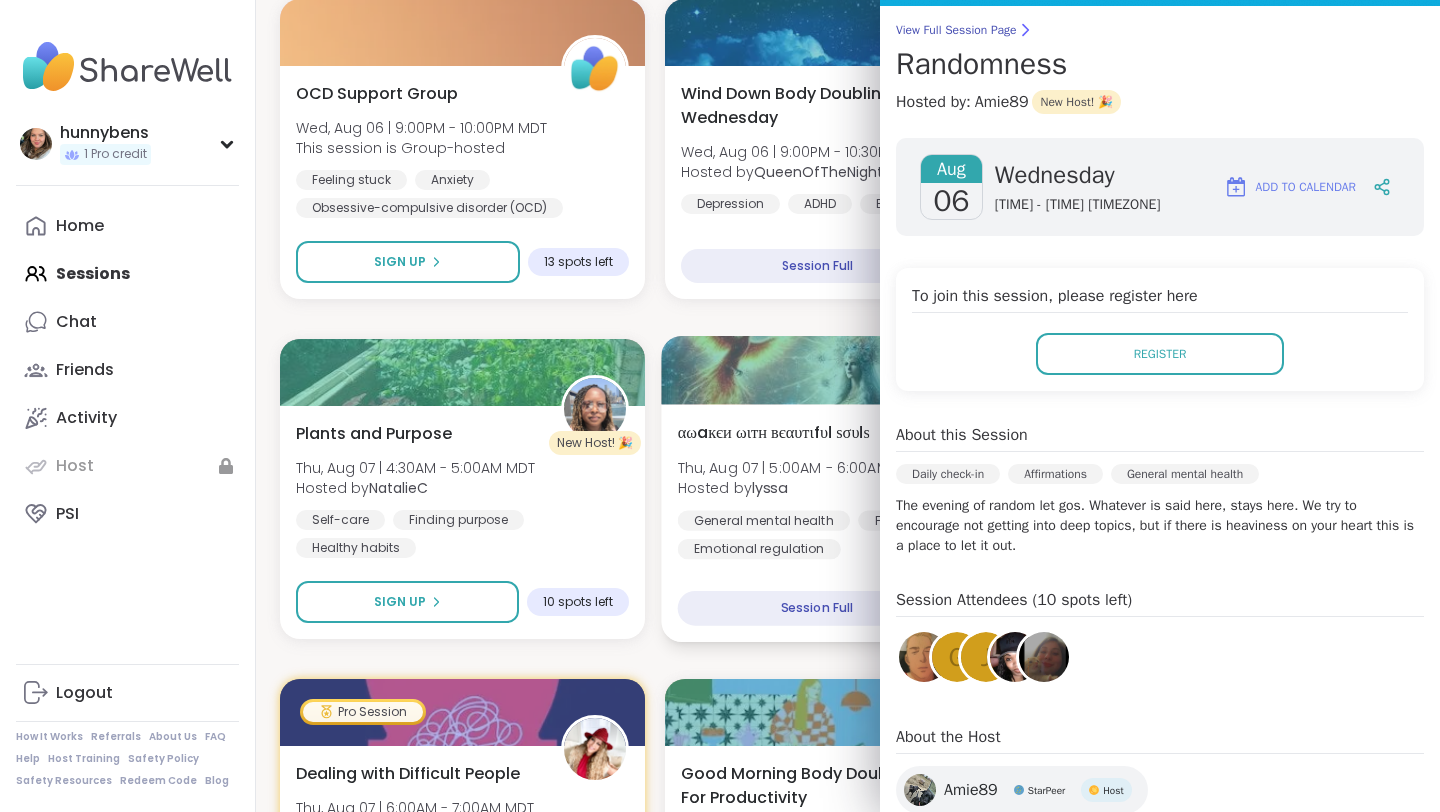 click on "αωaкєи ωιтн вєαυтιfυℓ ѕσυℓѕ Thu, Aug 07 | 5:00AM - 6:00AM MDT Hosted by  lyssa General mental health Finding purpose Emotional regulation Session Full Full" at bounding box center (848, 523) 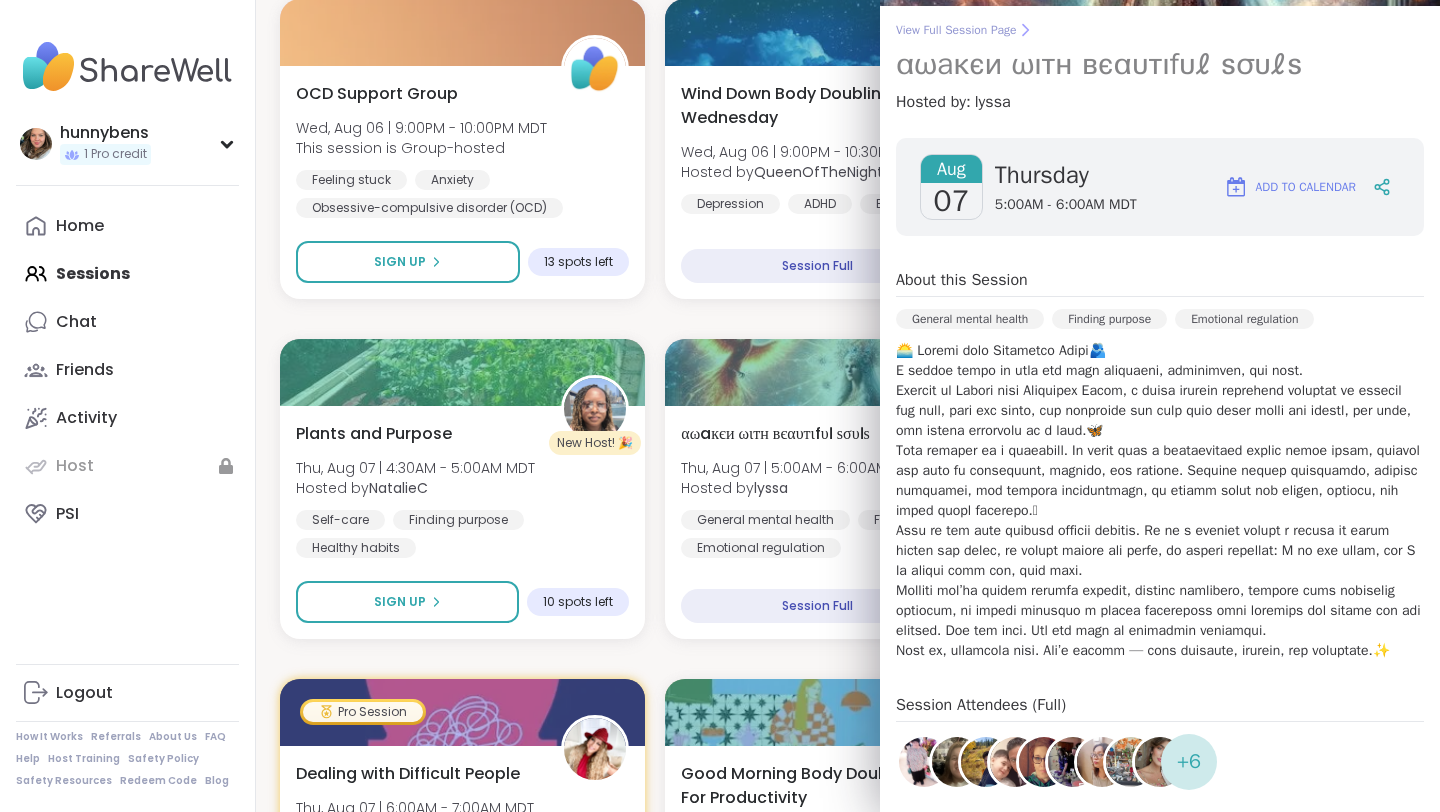 click on "View Full Session Page" at bounding box center [1160, 30] 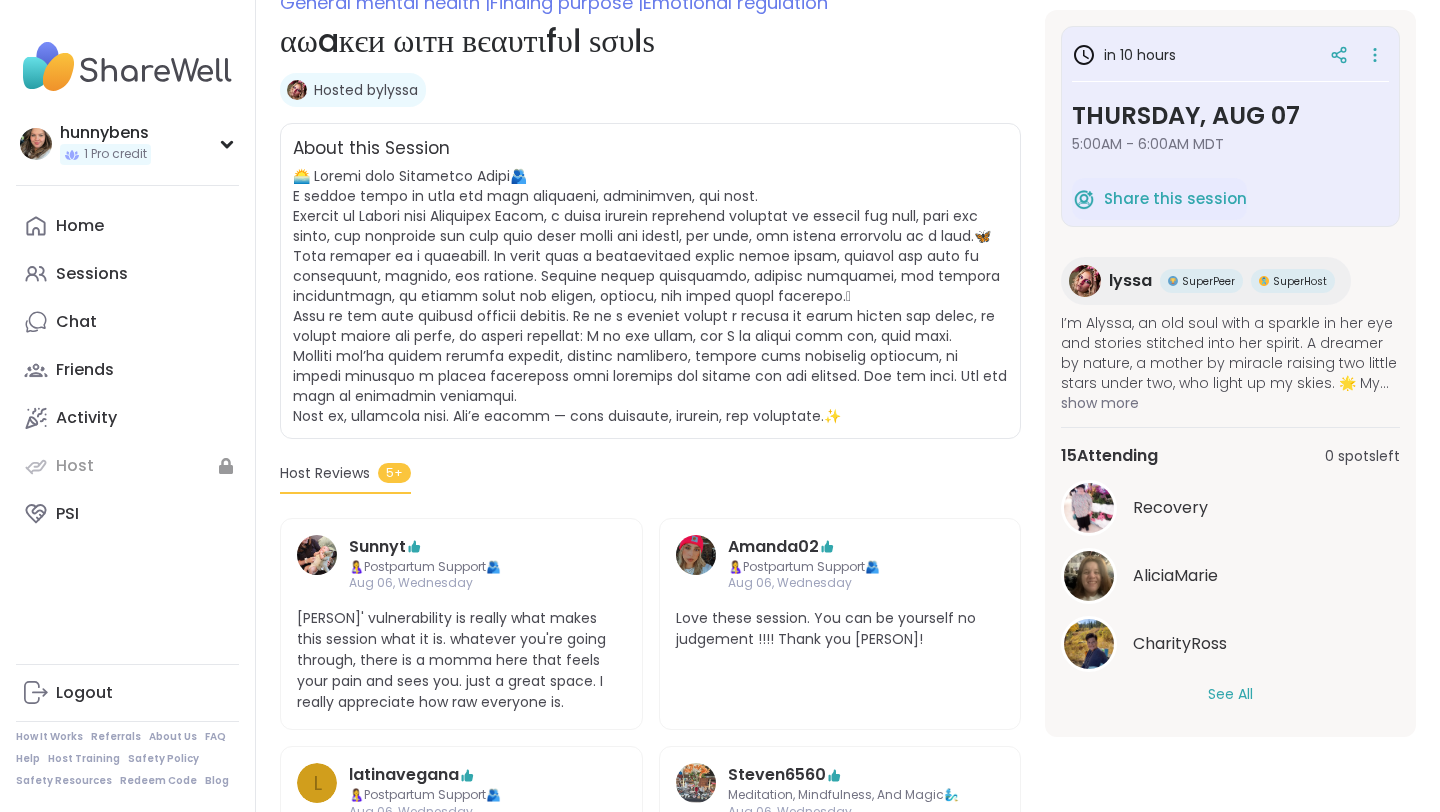 scroll, scrollTop: 391, scrollLeft: 0, axis: vertical 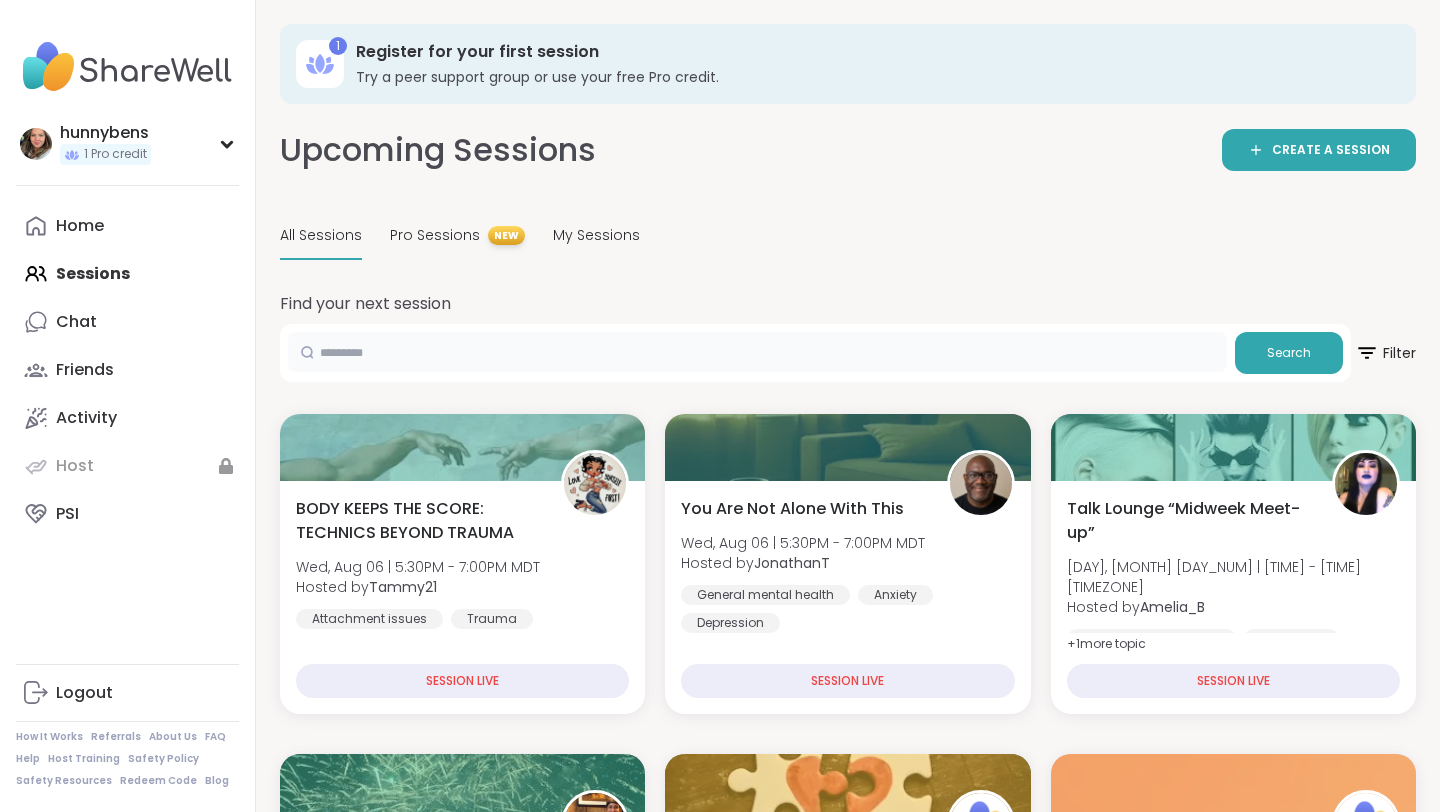 click at bounding box center (757, 352) 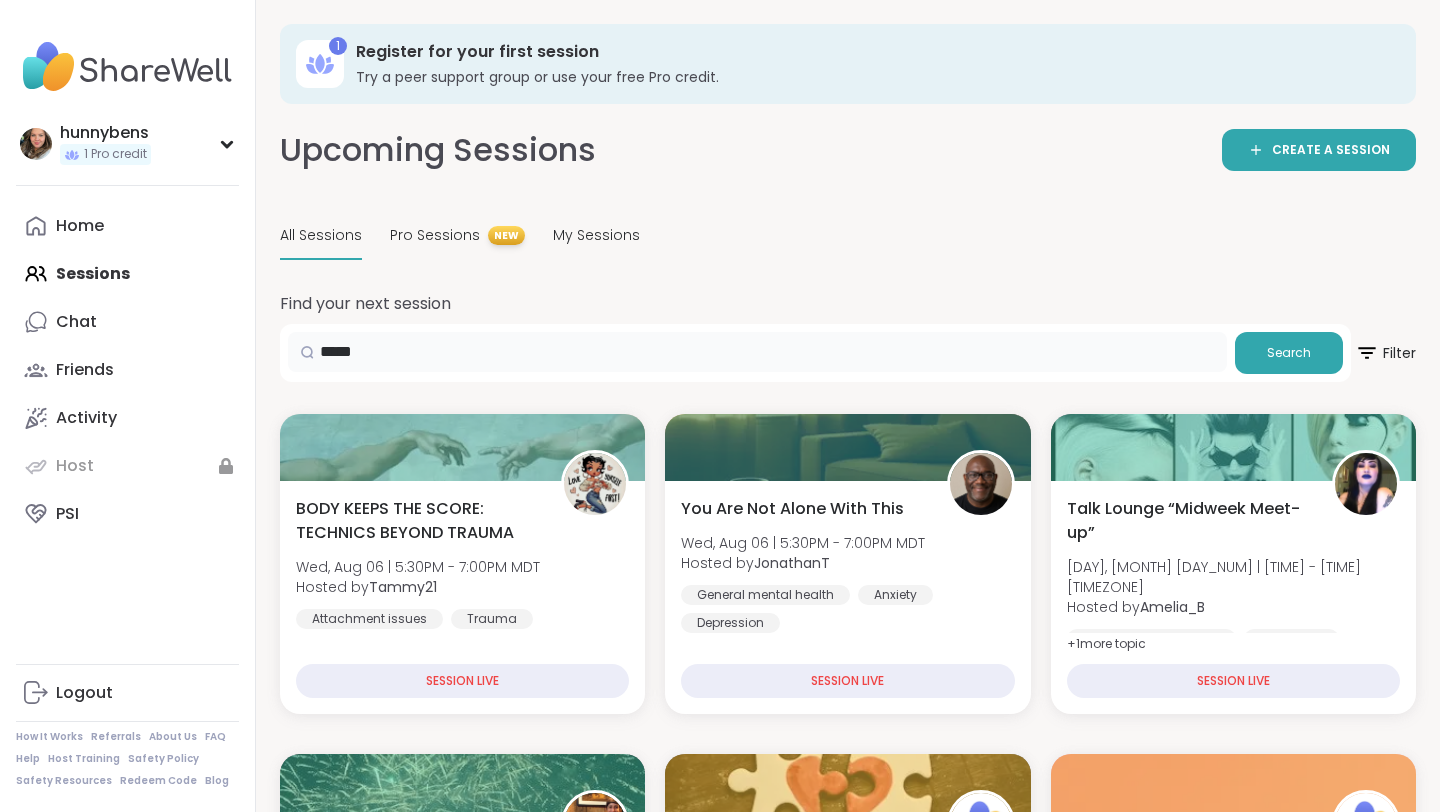 type on "*****" 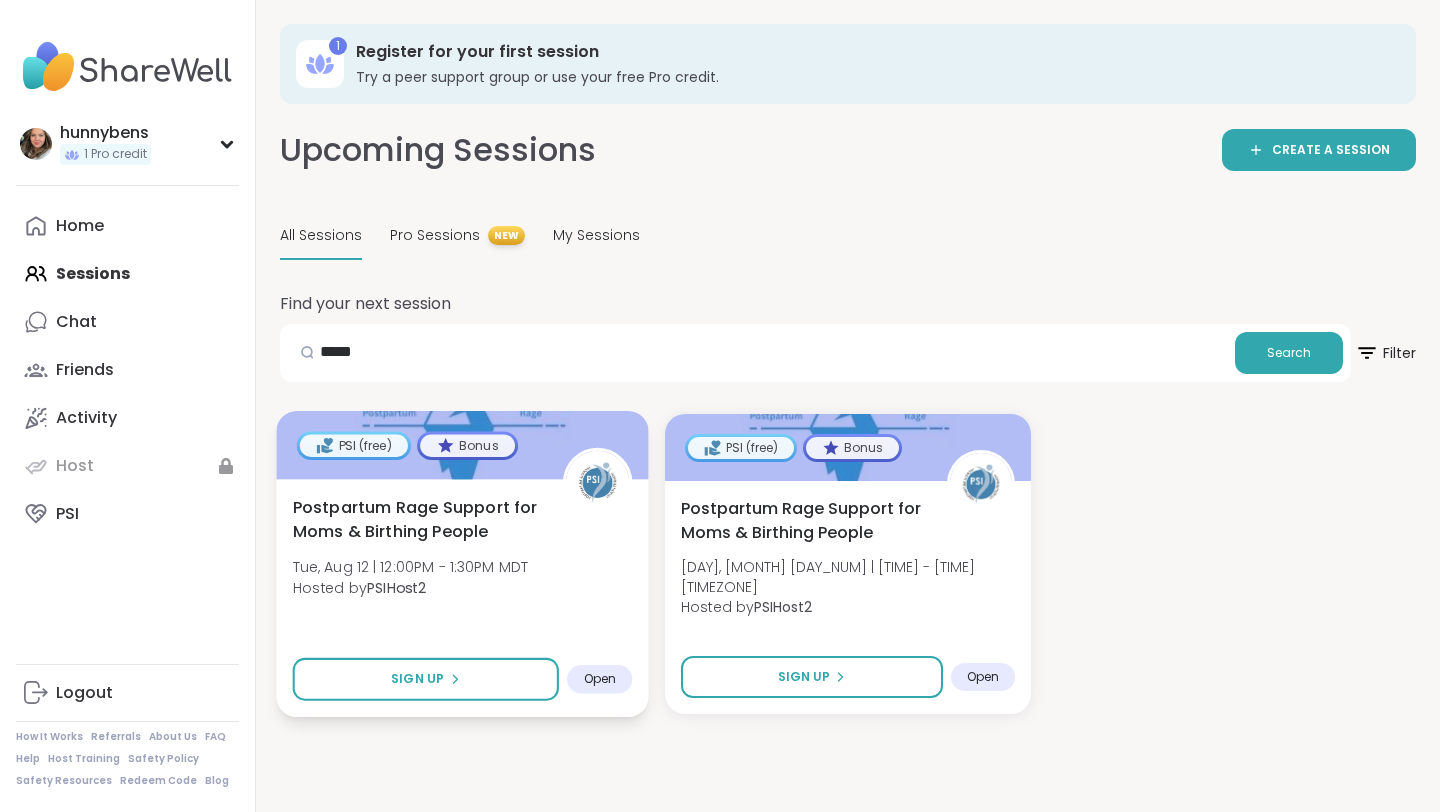 click on "Postpartum Rage Support for Moms & Birthing People" at bounding box center [417, 519] 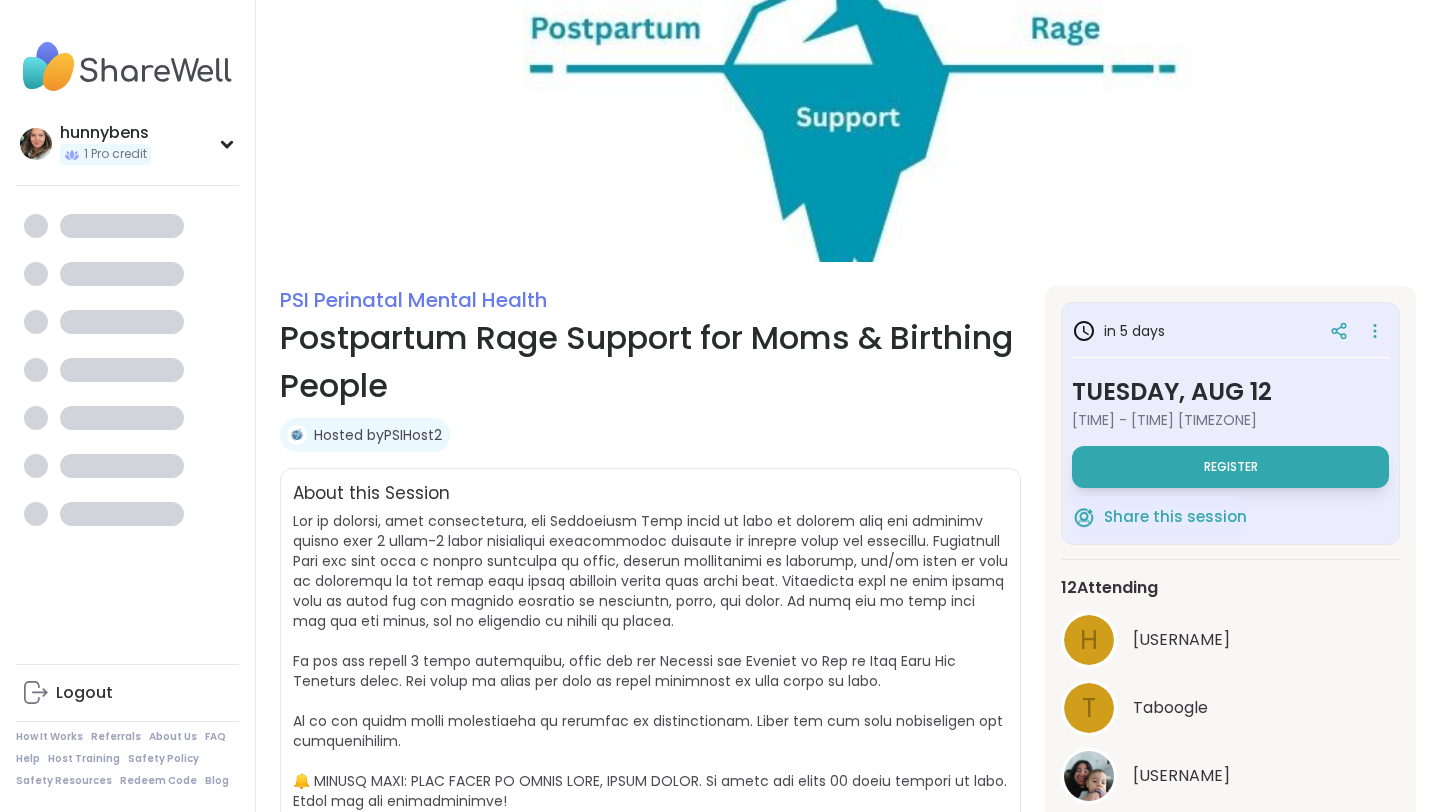 scroll, scrollTop: 42, scrollLeft: 0, axis: vertical 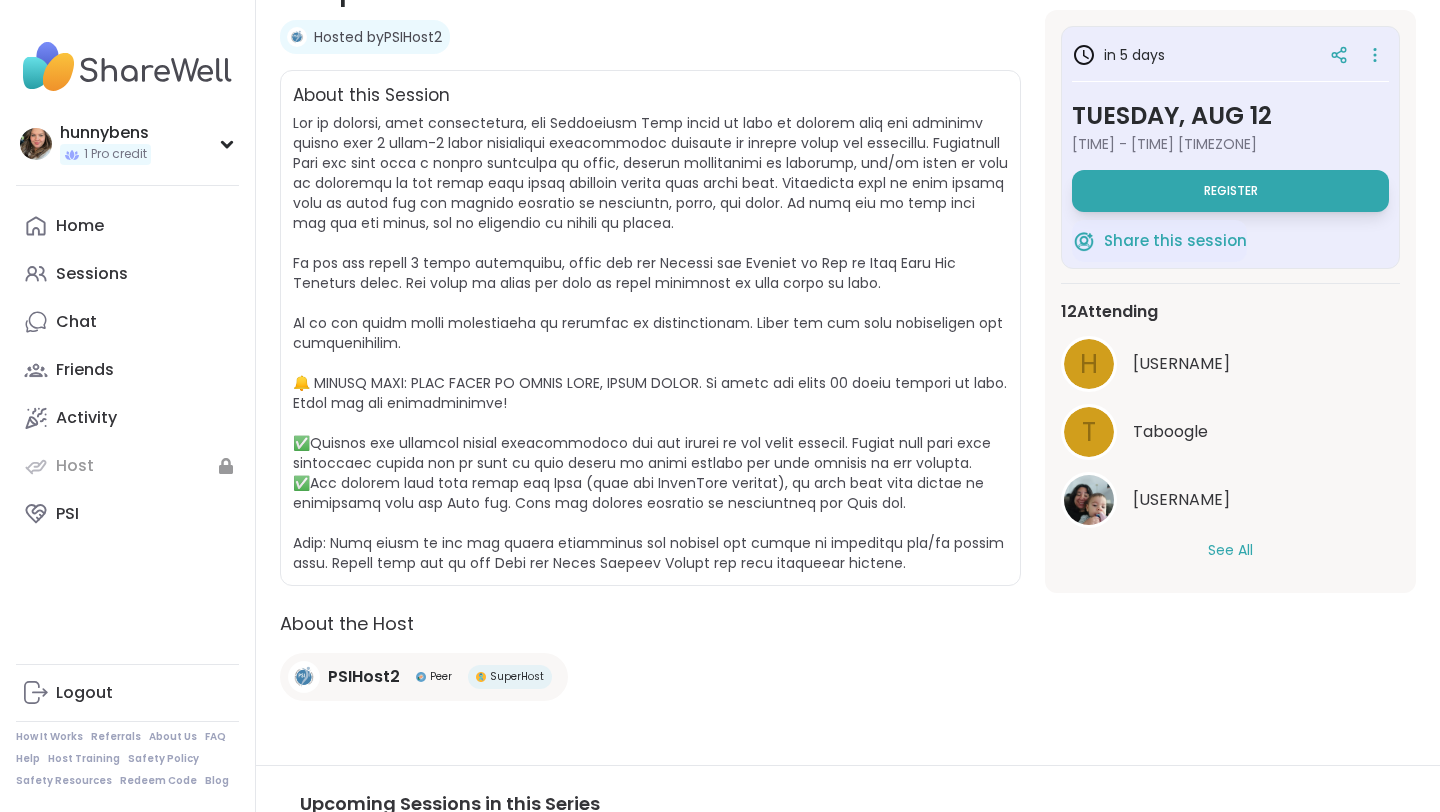 click on "See All" at bounding box center [1230, 550] 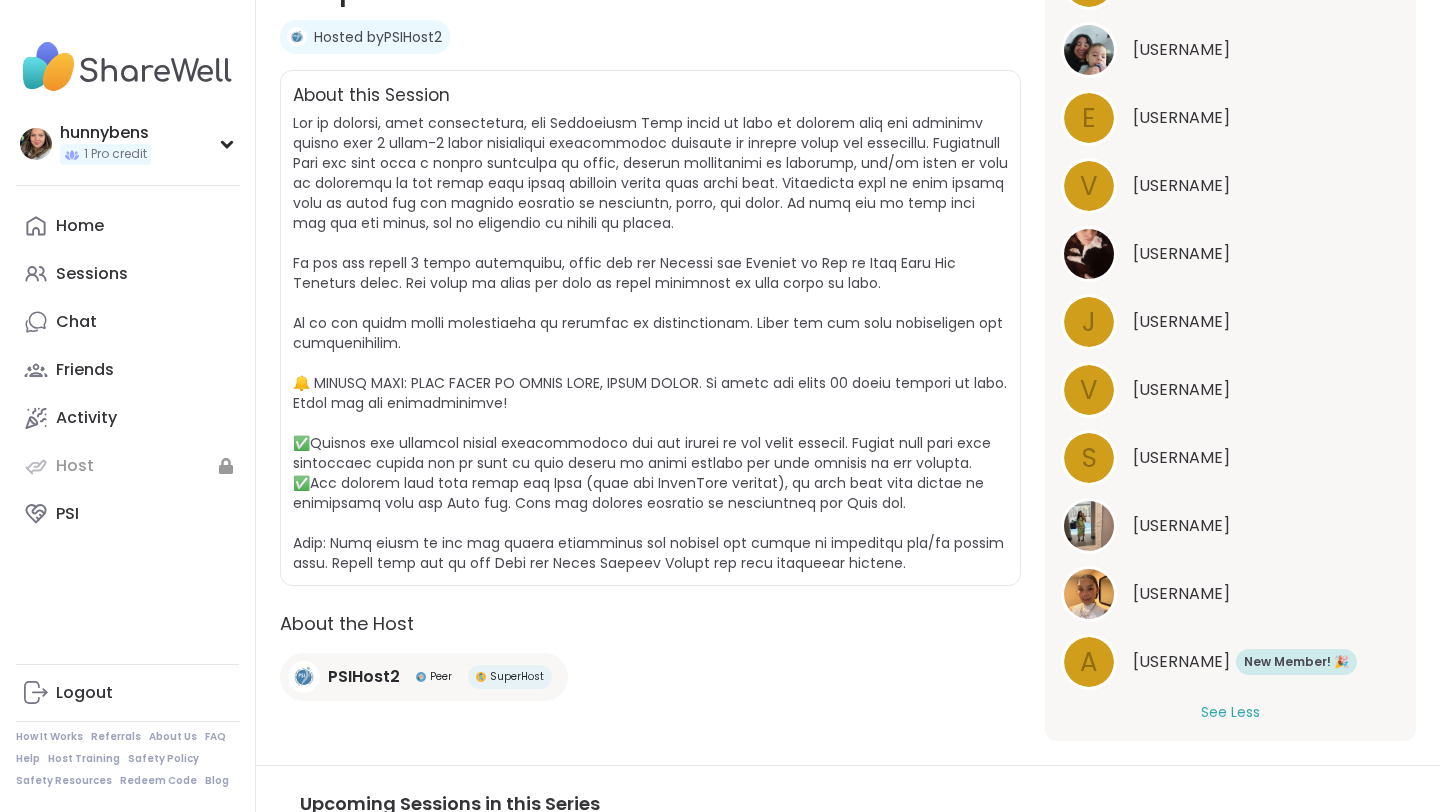 scroll, scrollTop: 413, scrollLeft: 0, axis: vertical 